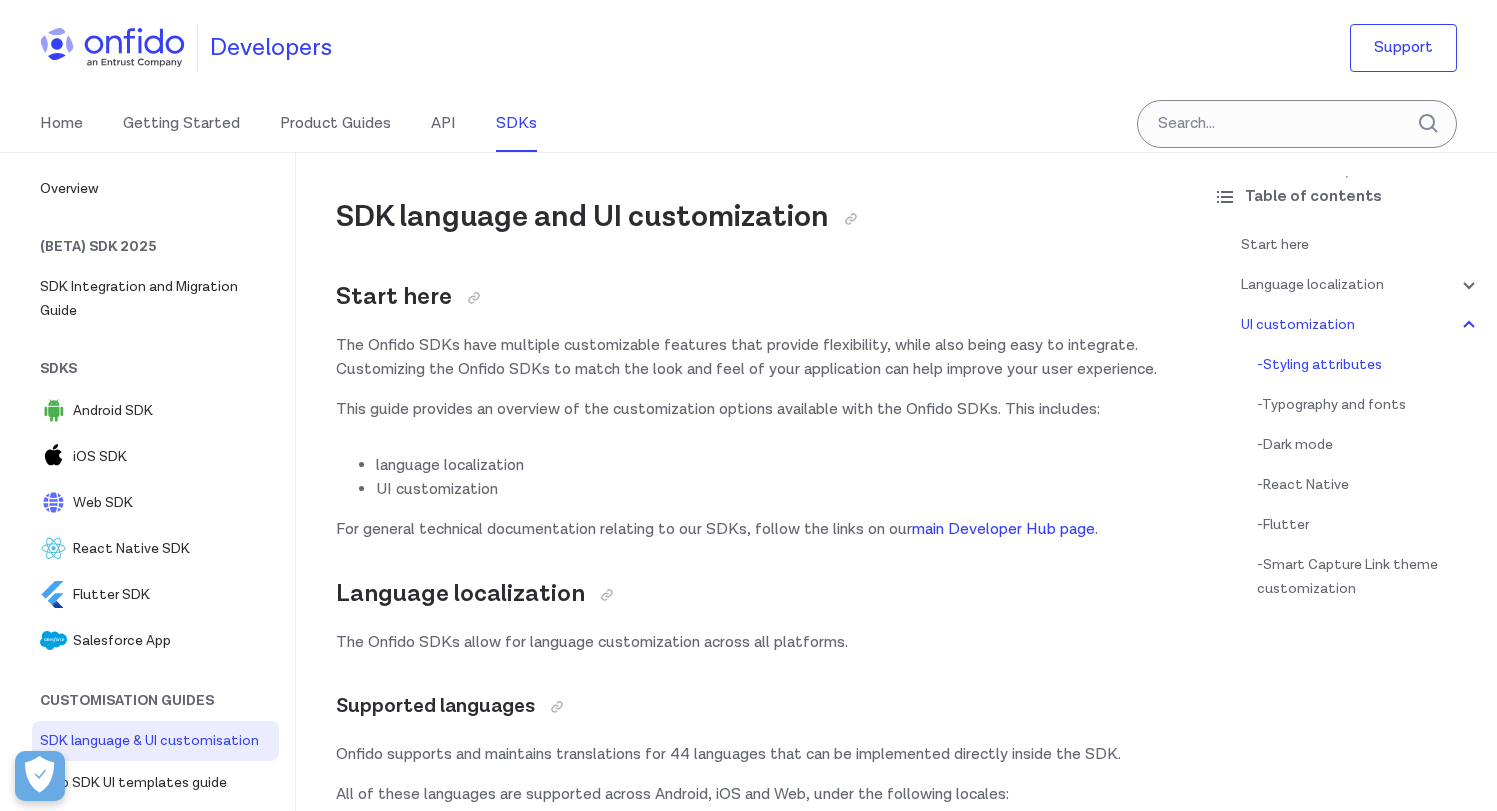 scroll, scrollTop: 5663, scrollLeft: 0, axis: vertical 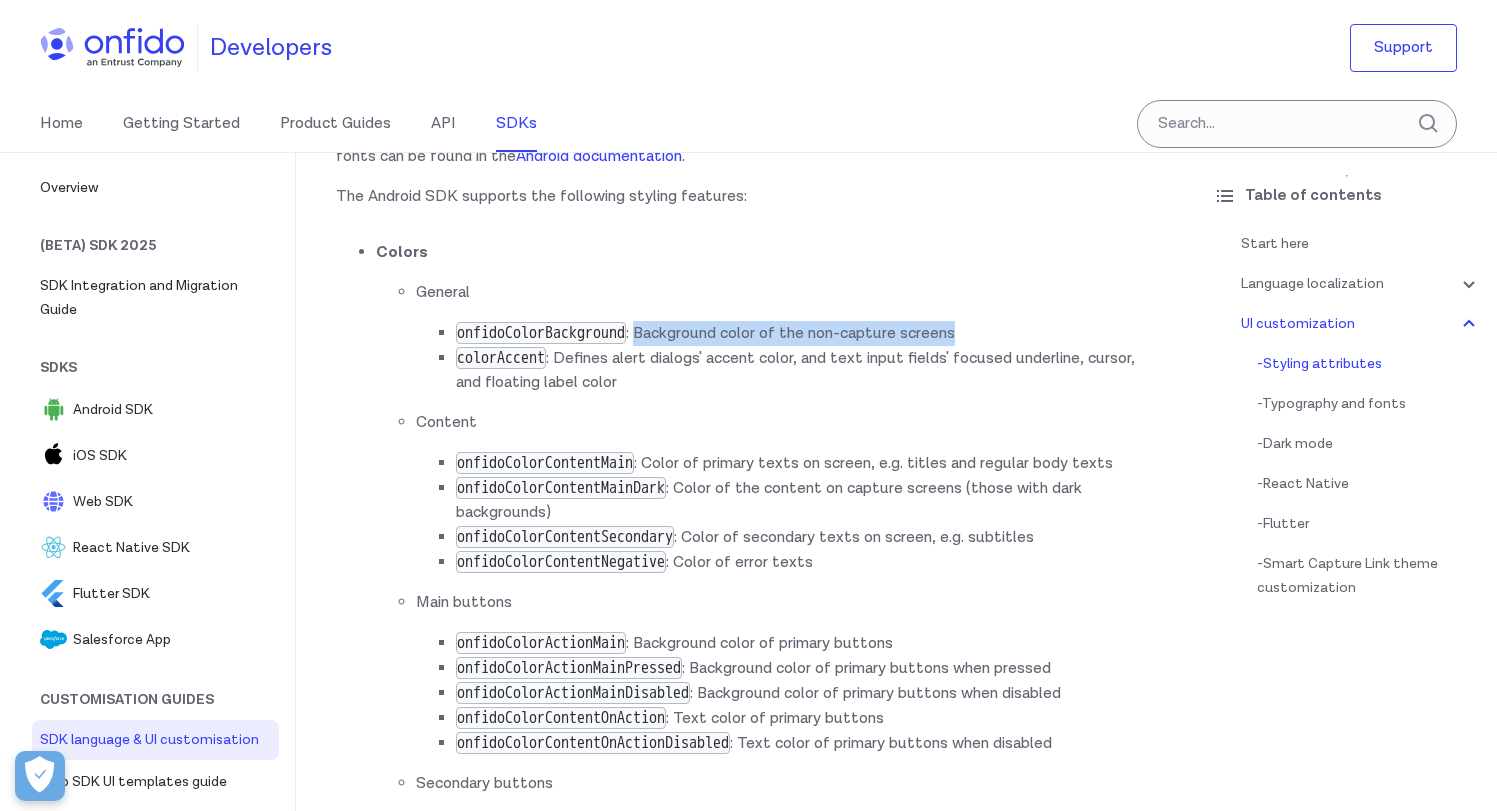 drag, startPoint x: 672, startPoint y: 364, endPoint x: 1007, endPoint y: 364, distance: 335 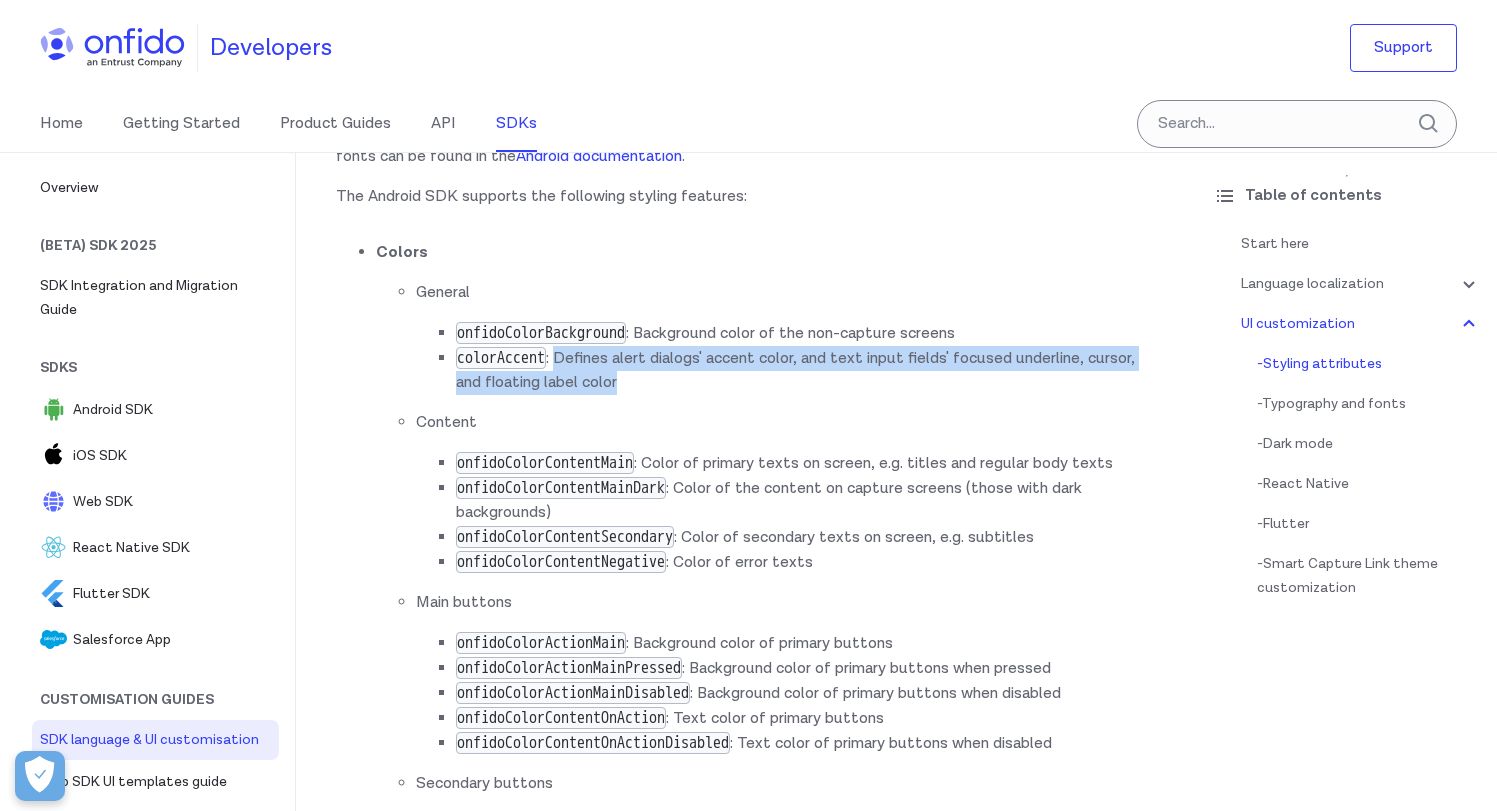 drag, startPoint x: 573, startPoint y: 389, endPoint x: 806, endPoint y: 405, distance: 233.5487 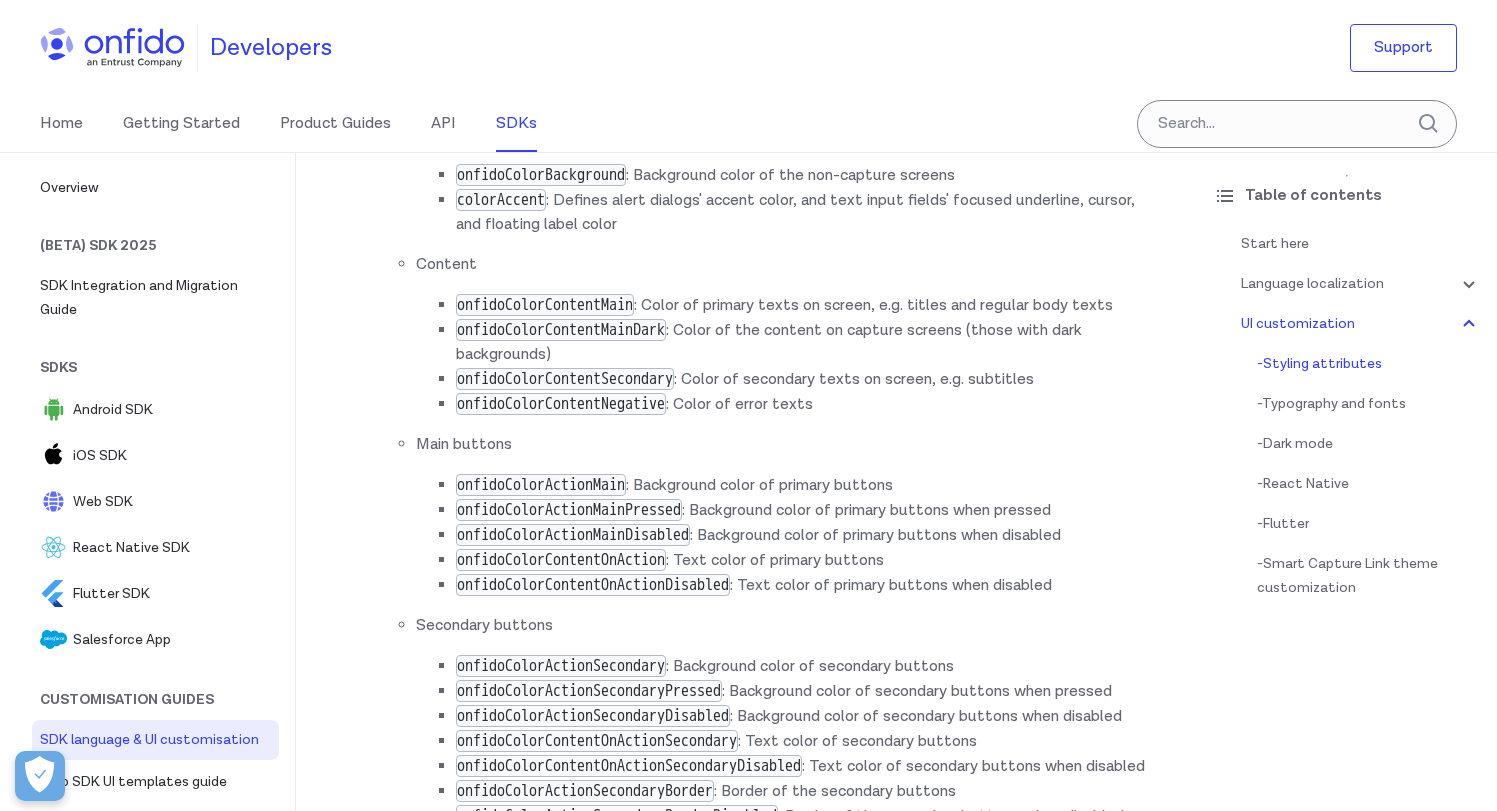 scroll, scrollTop: 5925, scrollLeft: 0, axis: vertical 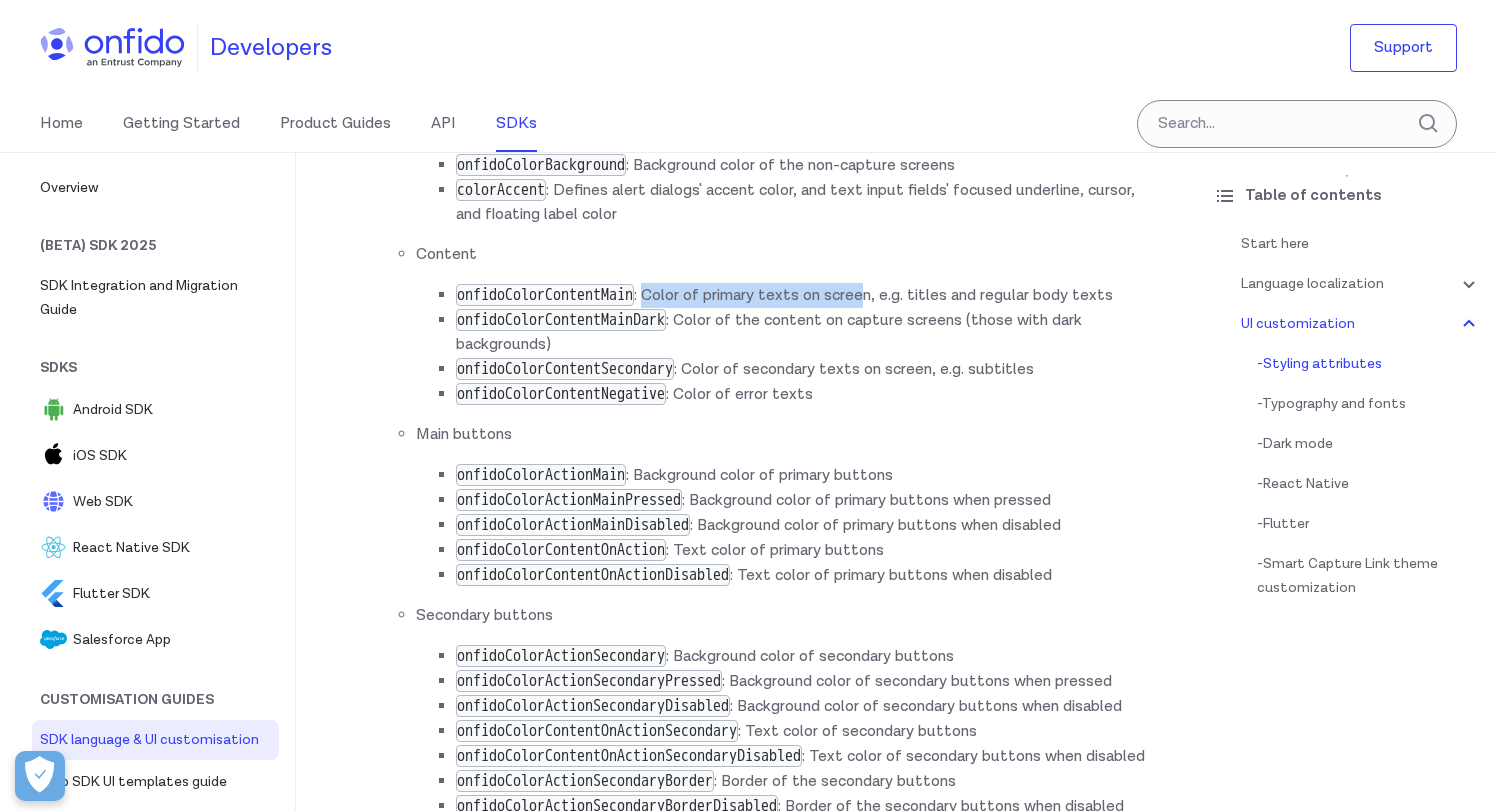 drag, startPoint x: 681, startPoint y: 327, endPoint x: 901, endPoint y: 325, distance: 220.0091 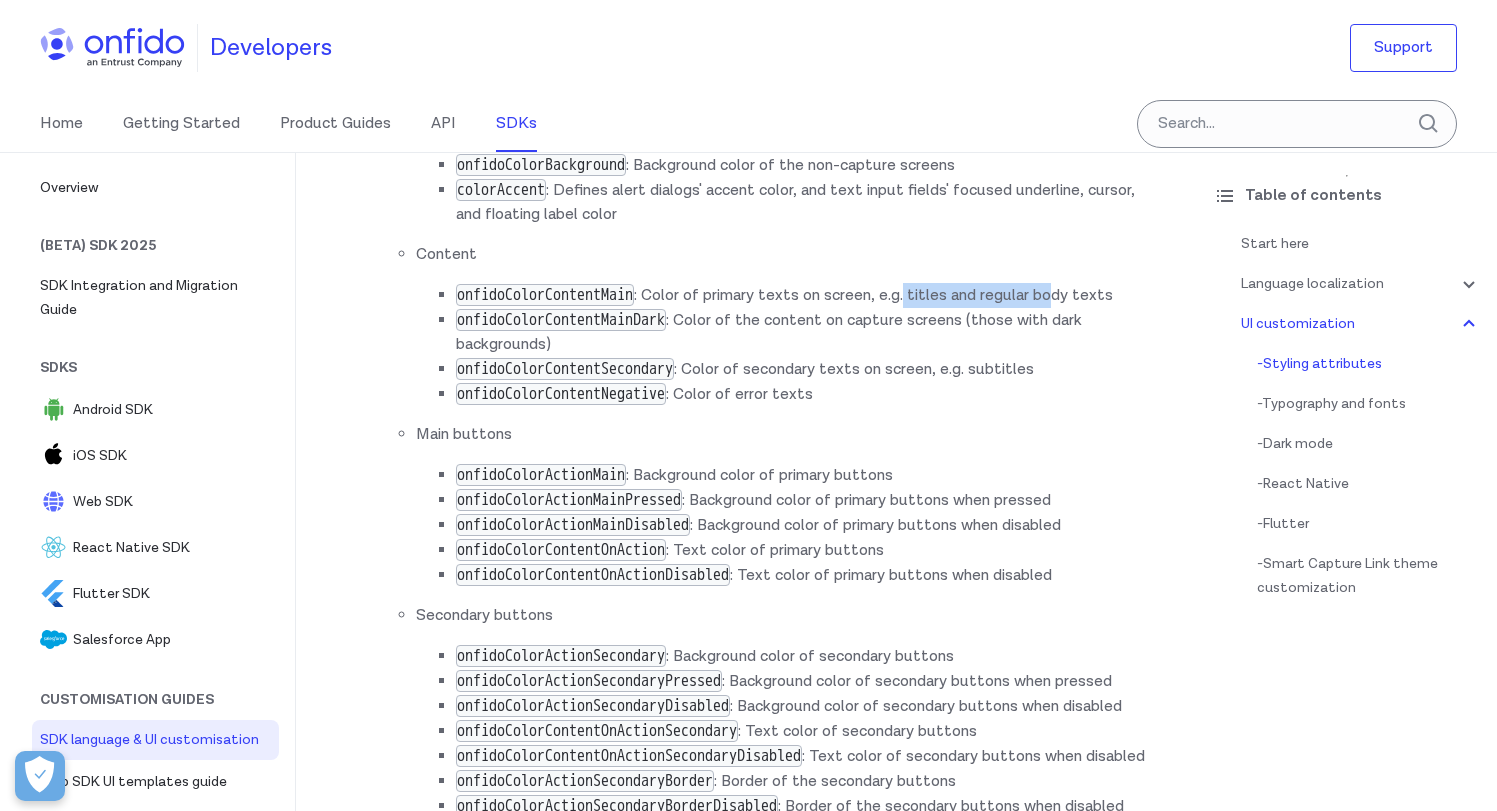 drag, startPoint x: 937, startPoint y: 327, endPoint x: 1084, endPoint y: 329, distance: 147.01361 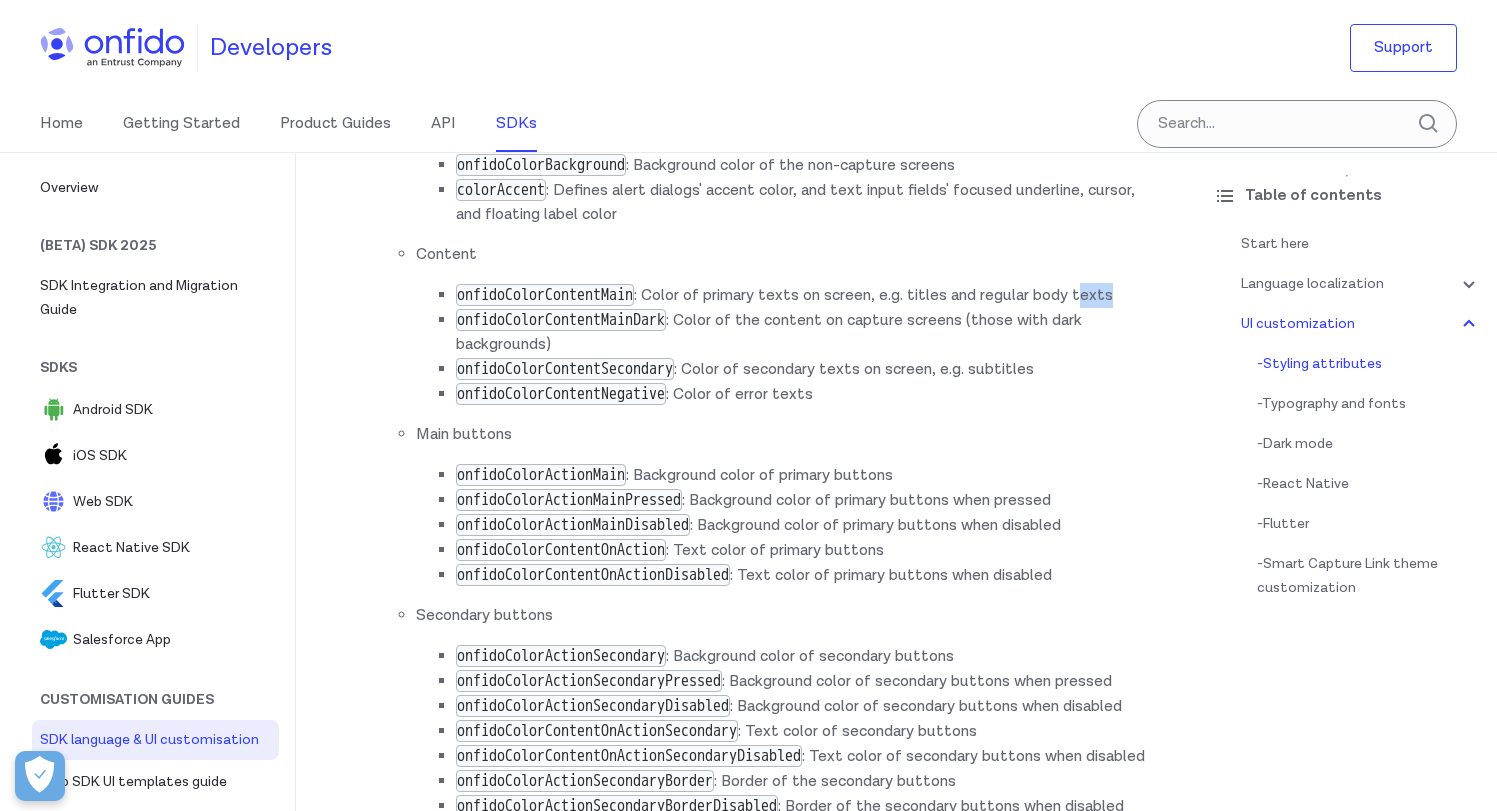 drag, startPoint x: 461, startPoint y: 346, endPoint x: 529, endPoint y: 352, distance: 68.26419 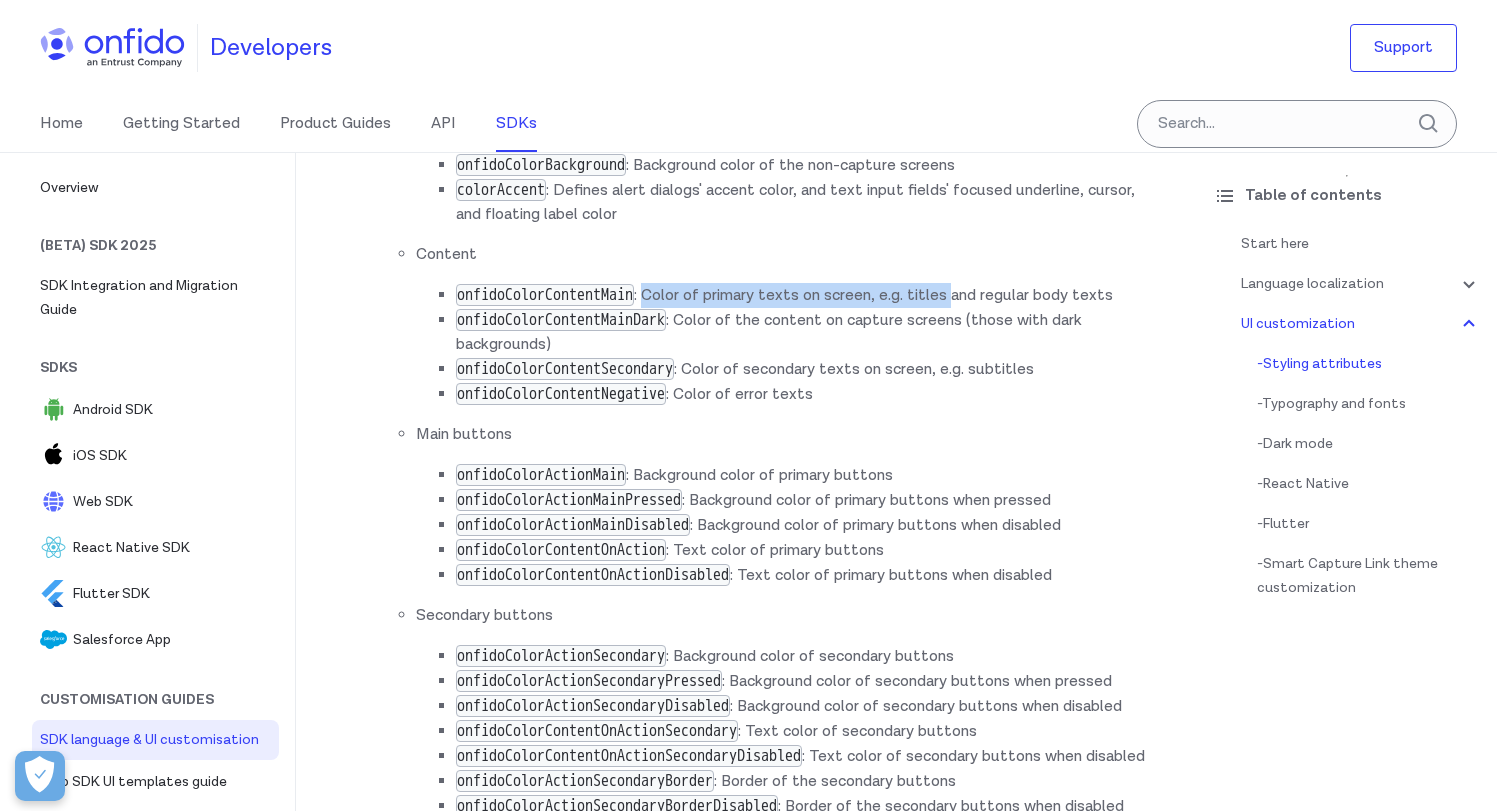 drag, startPoint x: 682, startPoint y: 326, endPoint x: 983, endPoint y: 334, distance: 301.1063 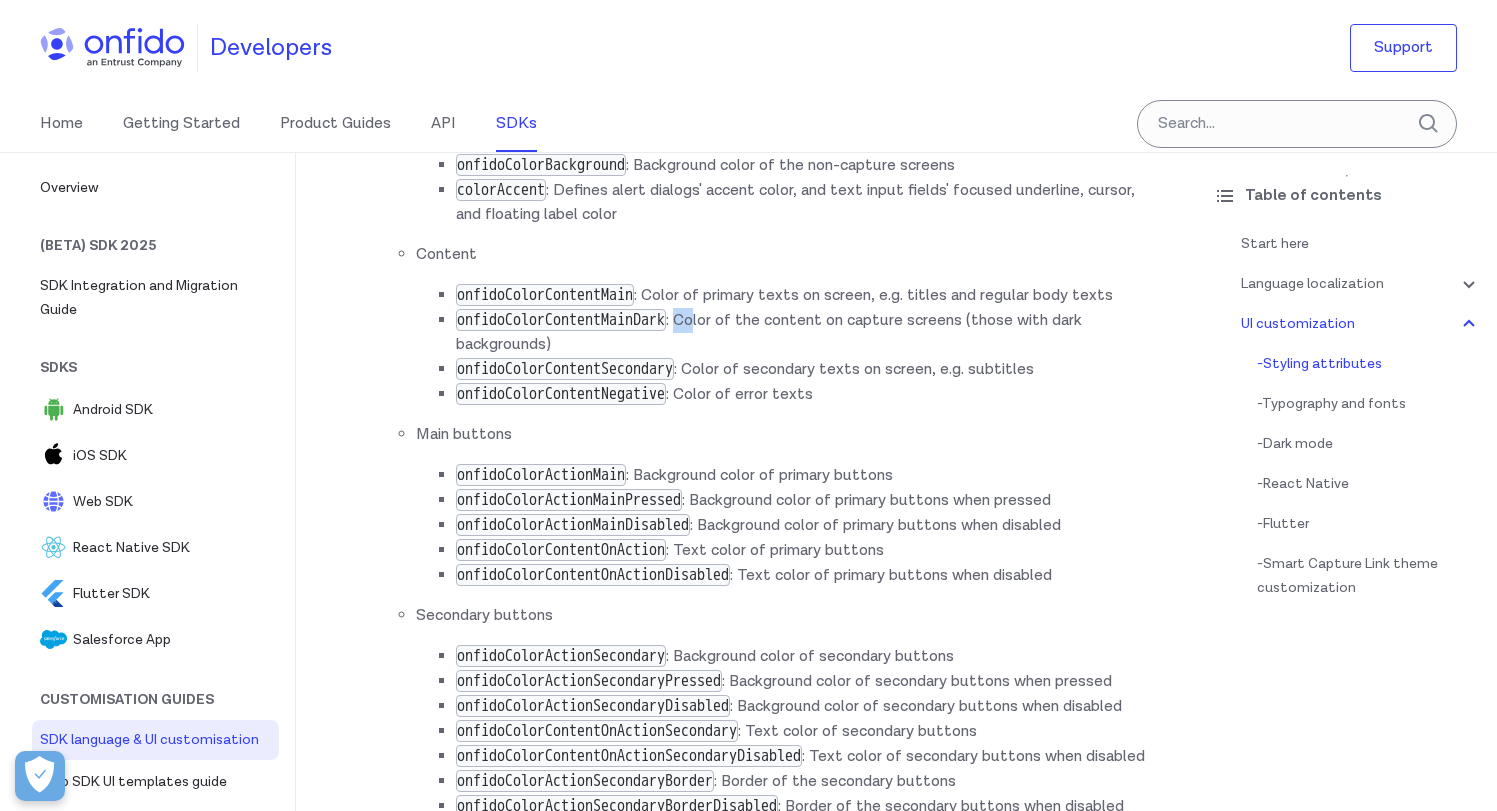 drag, startPoint x: 718, startPoint y: 372, endPoint x: 736, endPoint y: 383, distance: 21.095022 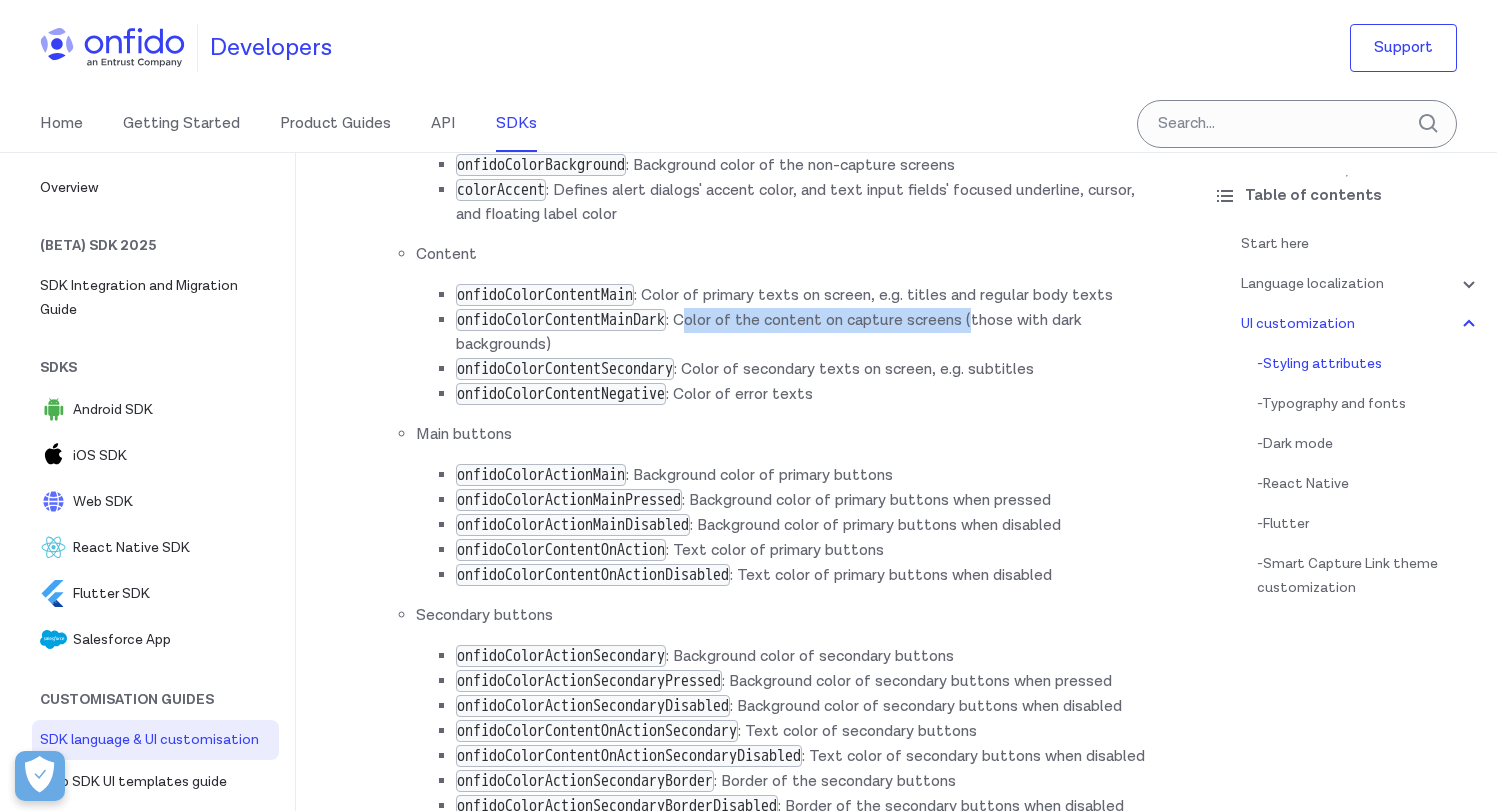 drag, startPoint x: 723, startPoint y: 368, endPoint x: 1011, endPoint y: 379, distance: 288.21 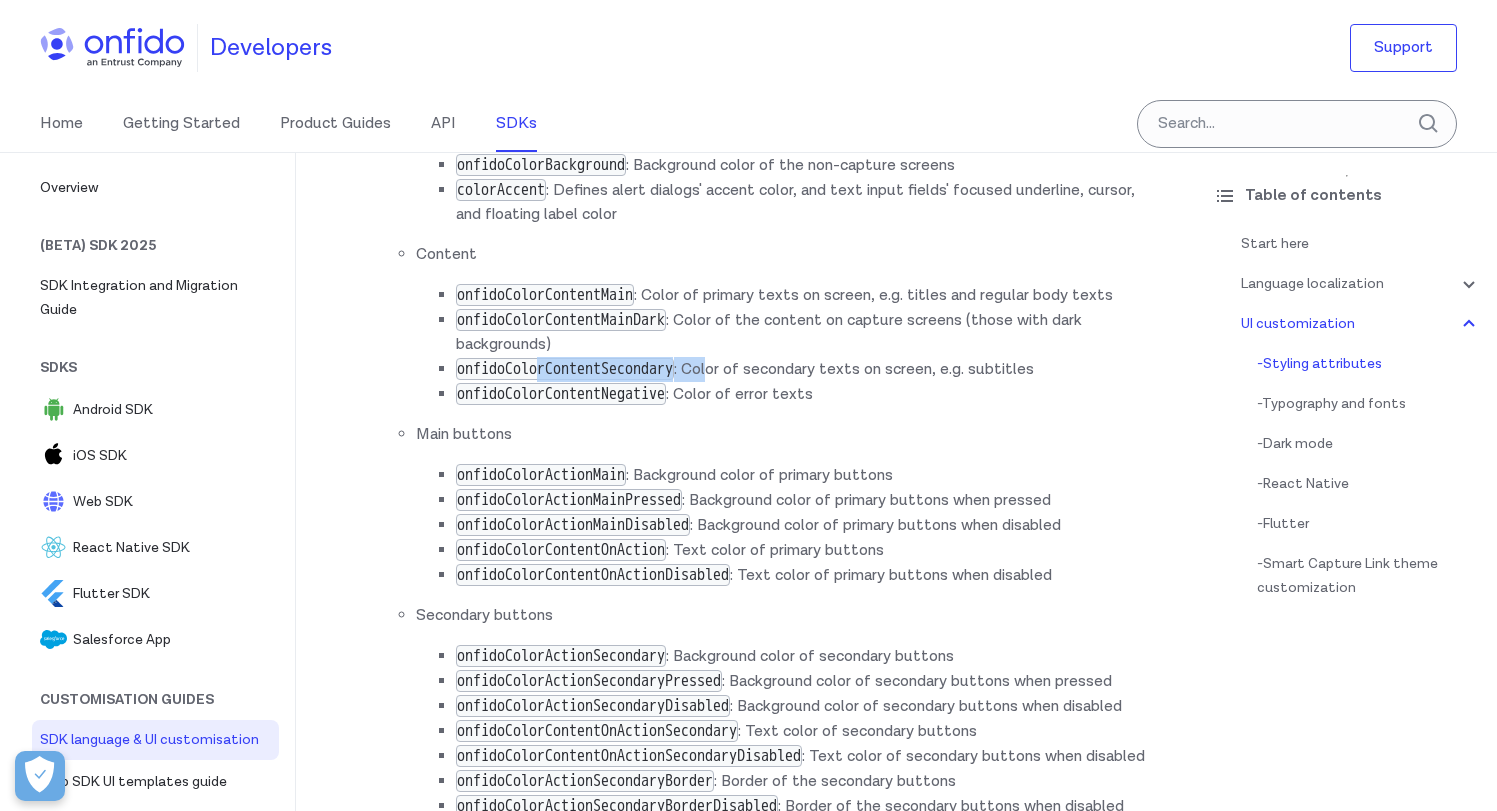 drag, startPoint x: 550, startPoint y: 424, endPoint x: 754, endPoint y: 425, distance: 204.00246 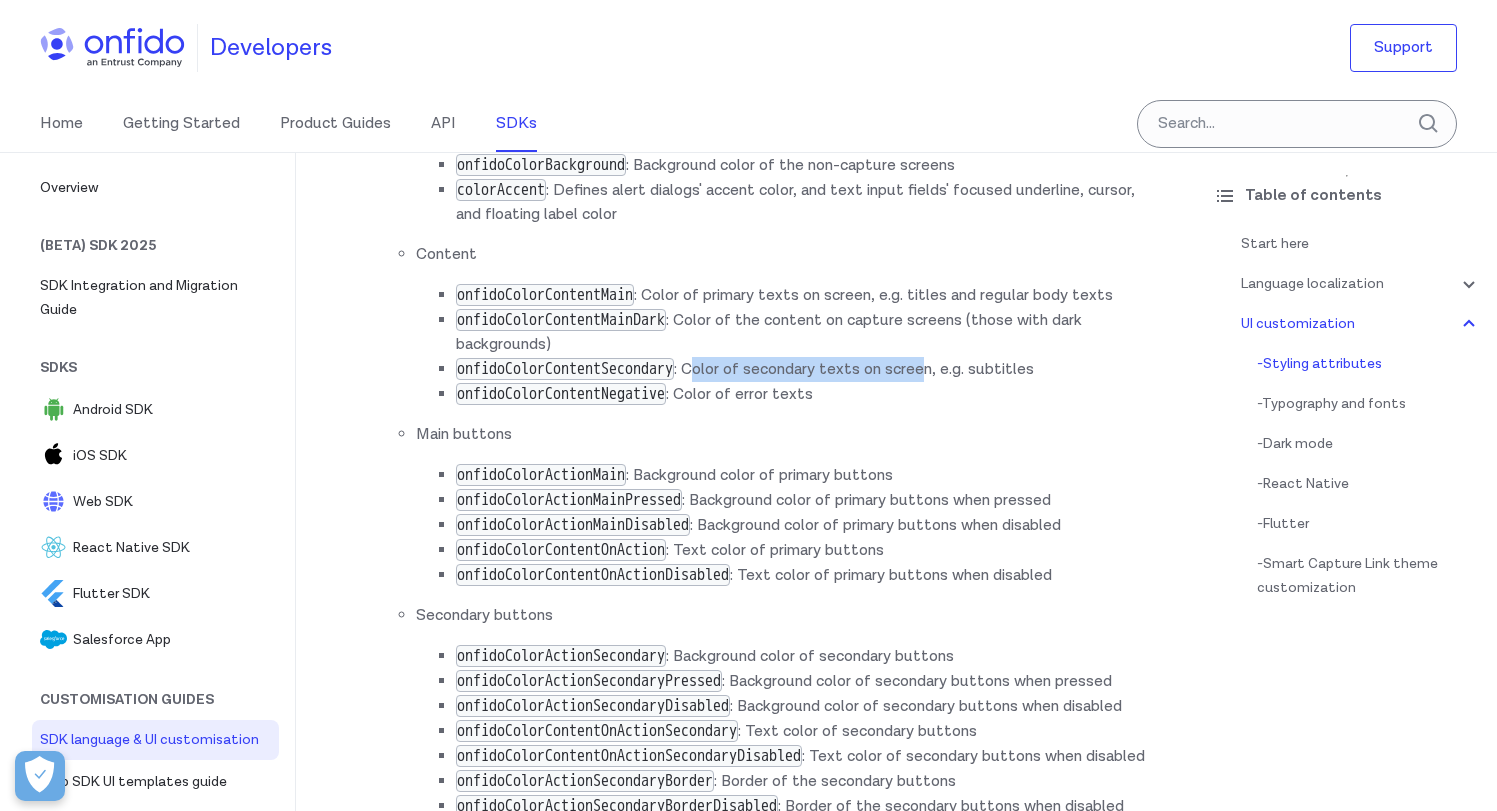 drag, startPoint x: 731, startPoint y: 421, endPoint x: 967, endPoint y: 427, distance: 236.07626 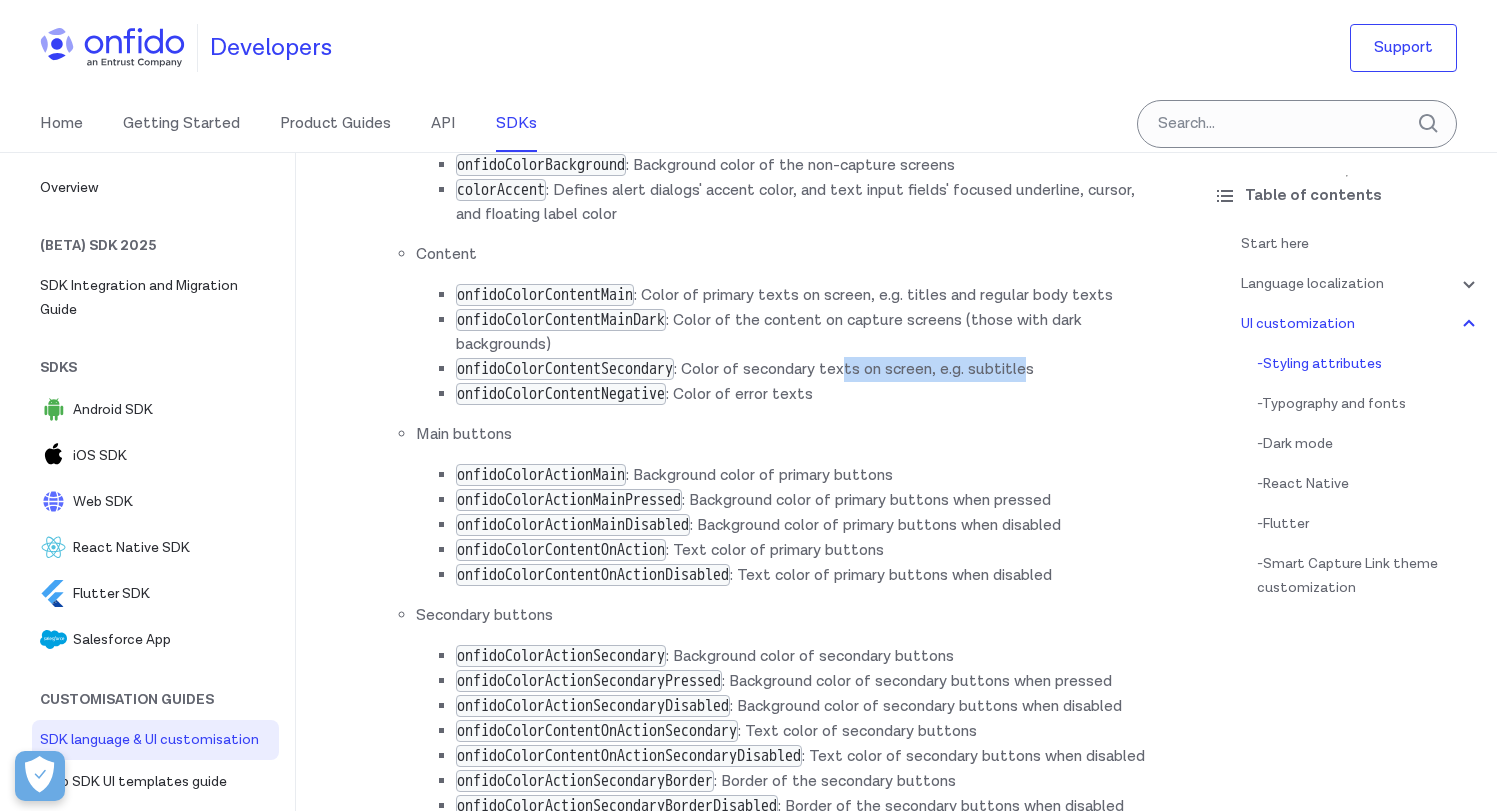 drag, startPoint x: 1063, startPoint y: 421, endPoint x: 884, endPoint y: 421, distance: 179 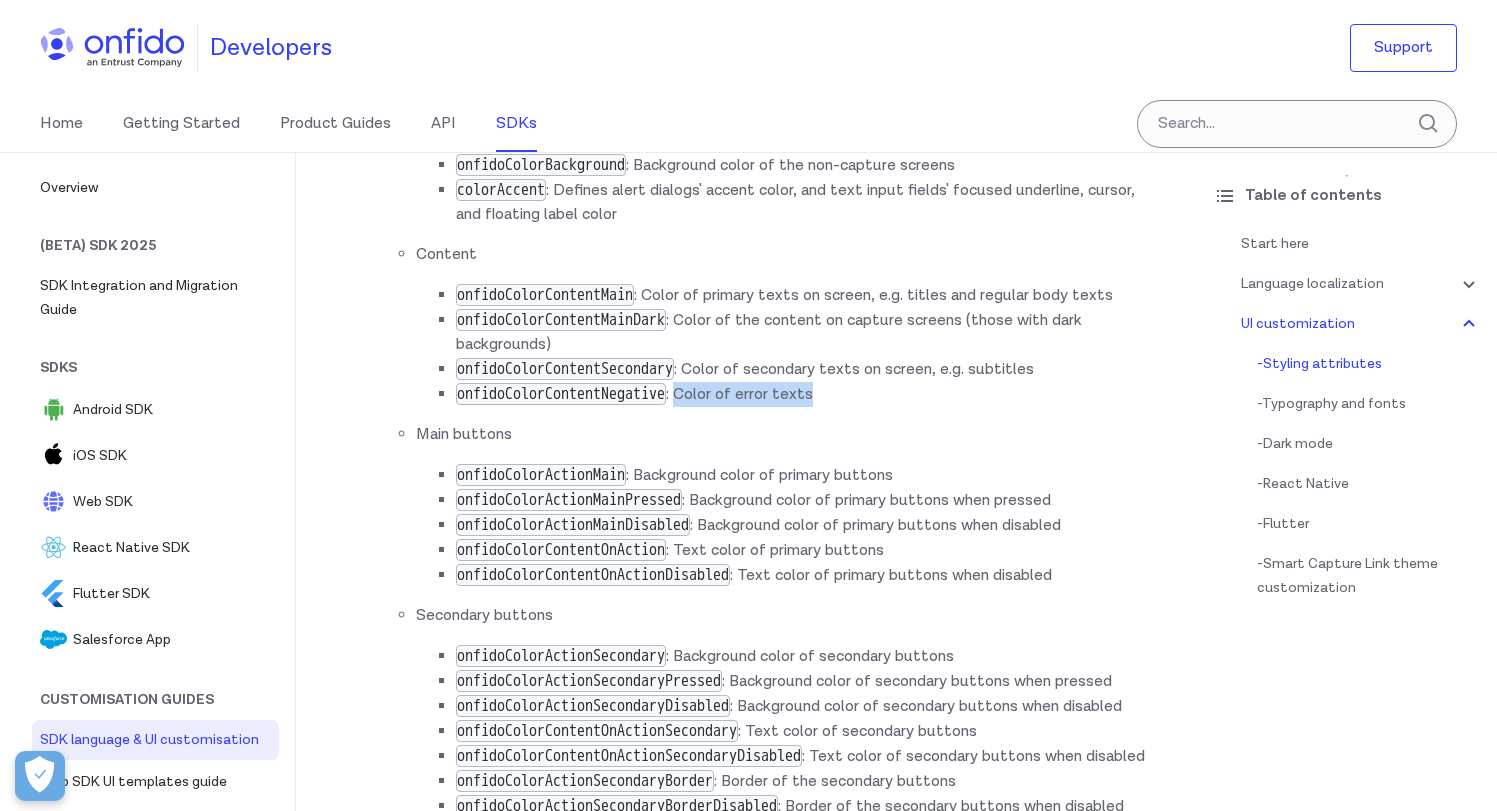 drag, startPoint x: 860, startPoint y: 449, endPoint x: 716, endPoint y: 444, distance: 144.08678 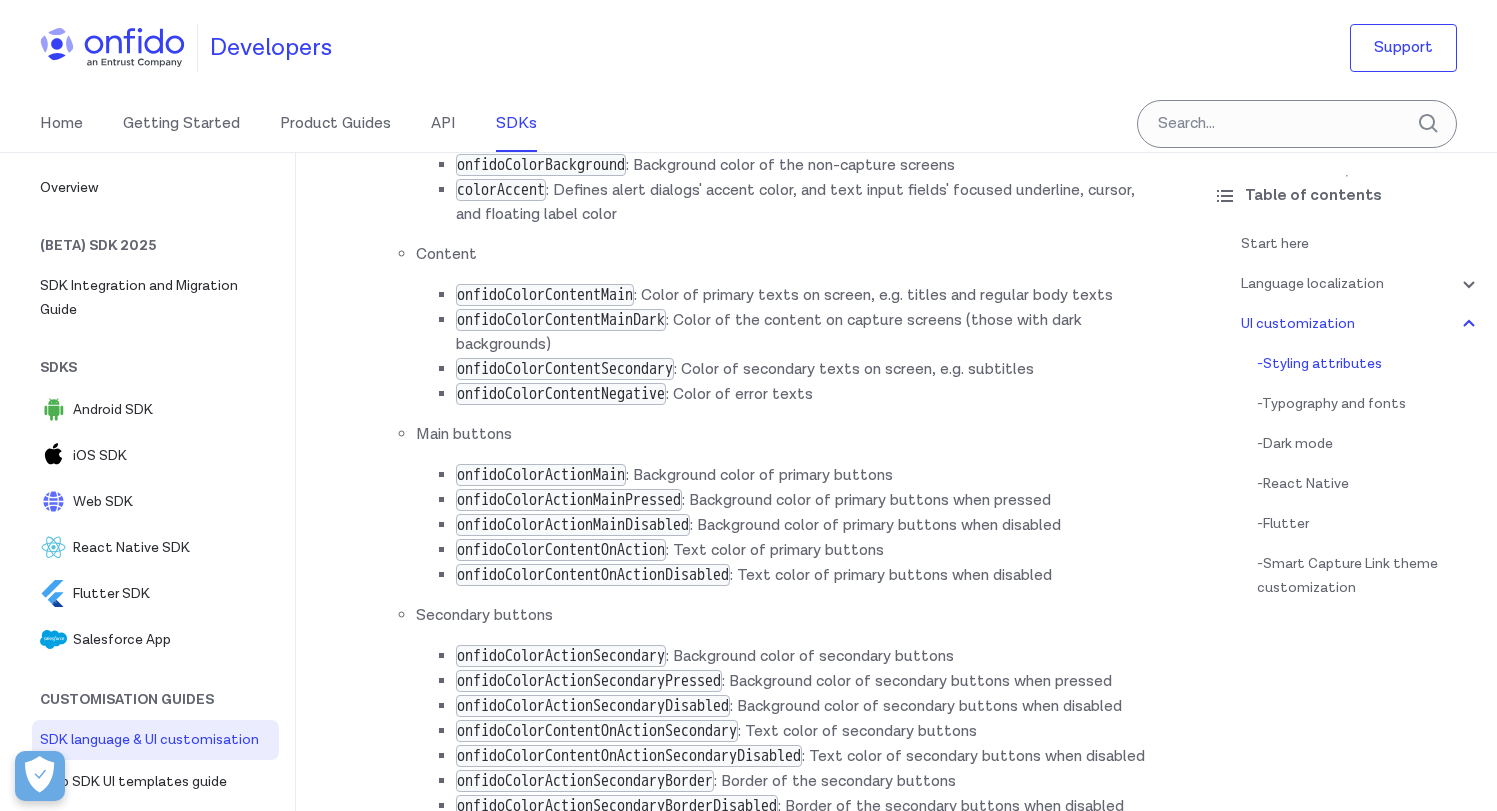 click on "General
onfidoColorBackground : Background color of the non-capture screens
colorAccent : Defines alert dialogs' accent color, and text input fields' focused underline, cursor, and floating label color
Content
onfidoColorContentMain : Color of primary texts on screen, e.g. titles and regular body texts
onfidoColorContentMainDark : Color of the content on capture screens (those with dark backgrounds)
onfidoColorContentSecondary : Color of secondary texts on screen, e.g. subtitles
onfidoColorContentNegative : Color of error texts
Main buttons
onfidoColorActionMain : Background color of primary buttons
onfidoColorActionMainPressed : Background color of primary buttons when pressed
onfidoColorActionMainDisabled : Background color of primary buttons when disabled
onfidoColorContentOnAction : Text color of primary buttons
onfidoColorContentOnActionDisabled : Text color of primary buttons when disabled
Secondary buttons
onfidoColorActionSecondary" at bounding box center (766, 801) 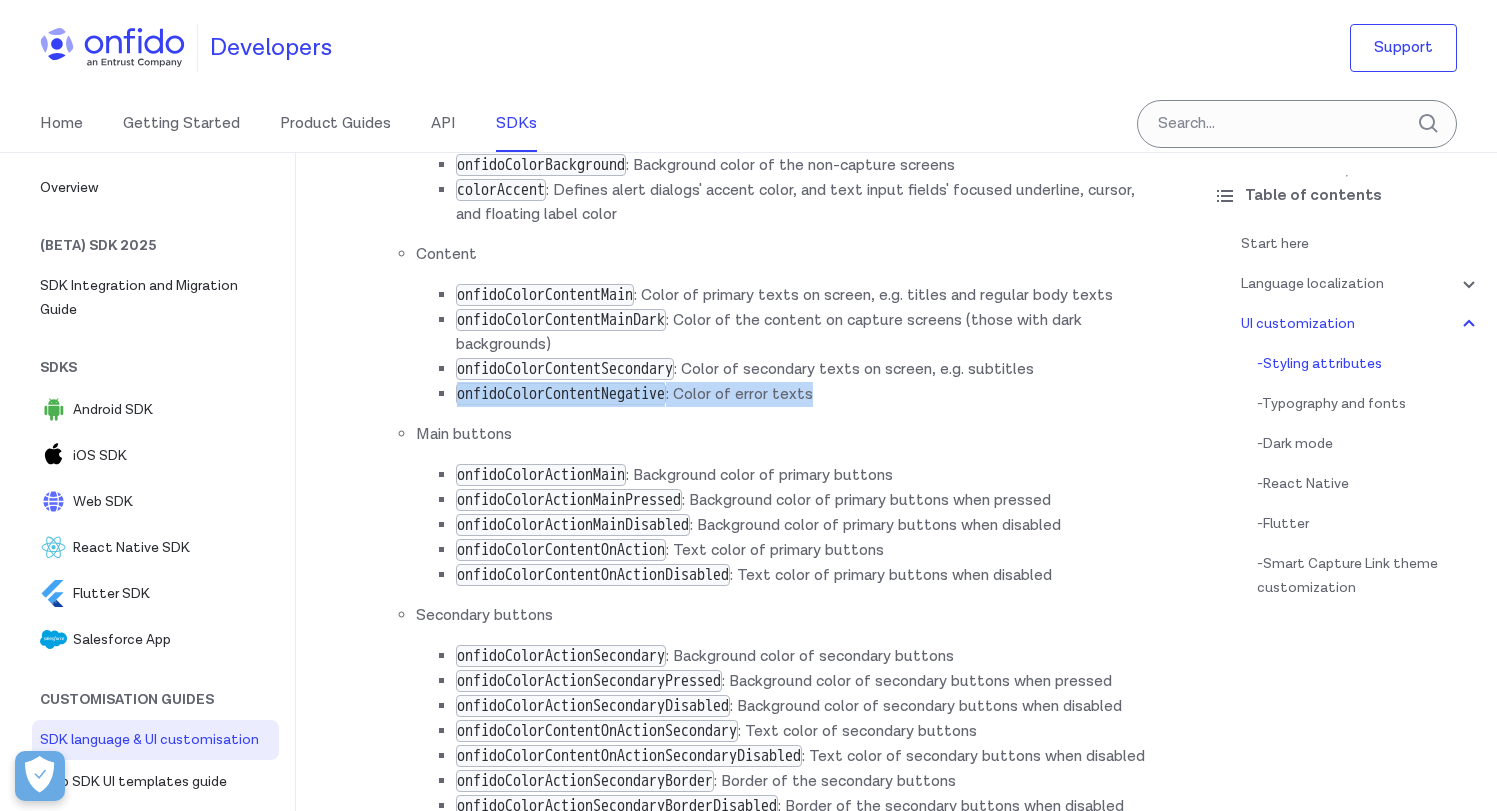 drag, startPoint x: 852, startPoint y: 449, endPoint x: 445, endPoint y: 452, distance: 407.01105 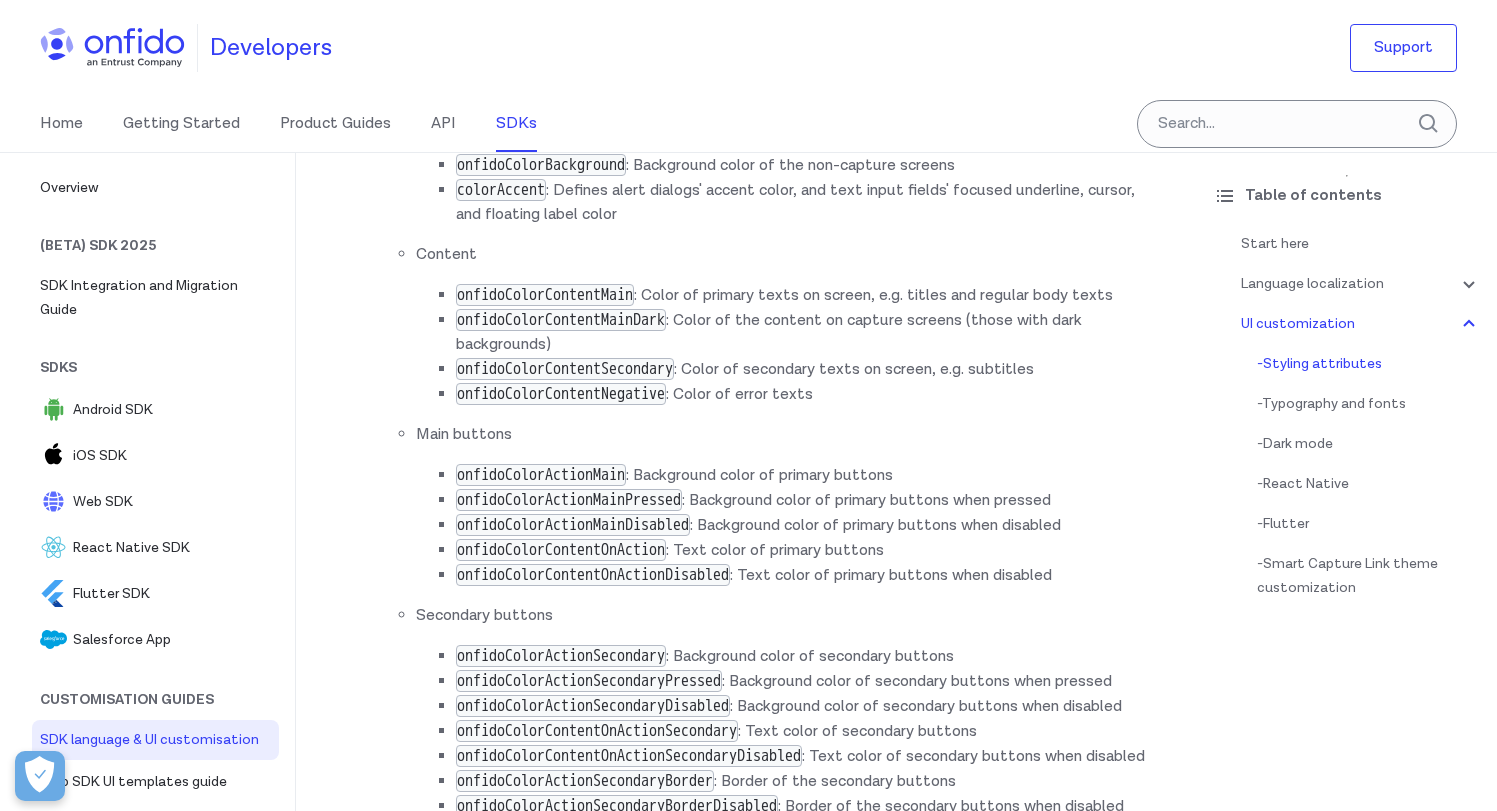 drag, startPoint x: 867, startPoint y: 451, endPoint x: 548, endPoint y: 462, distance: 319.1896 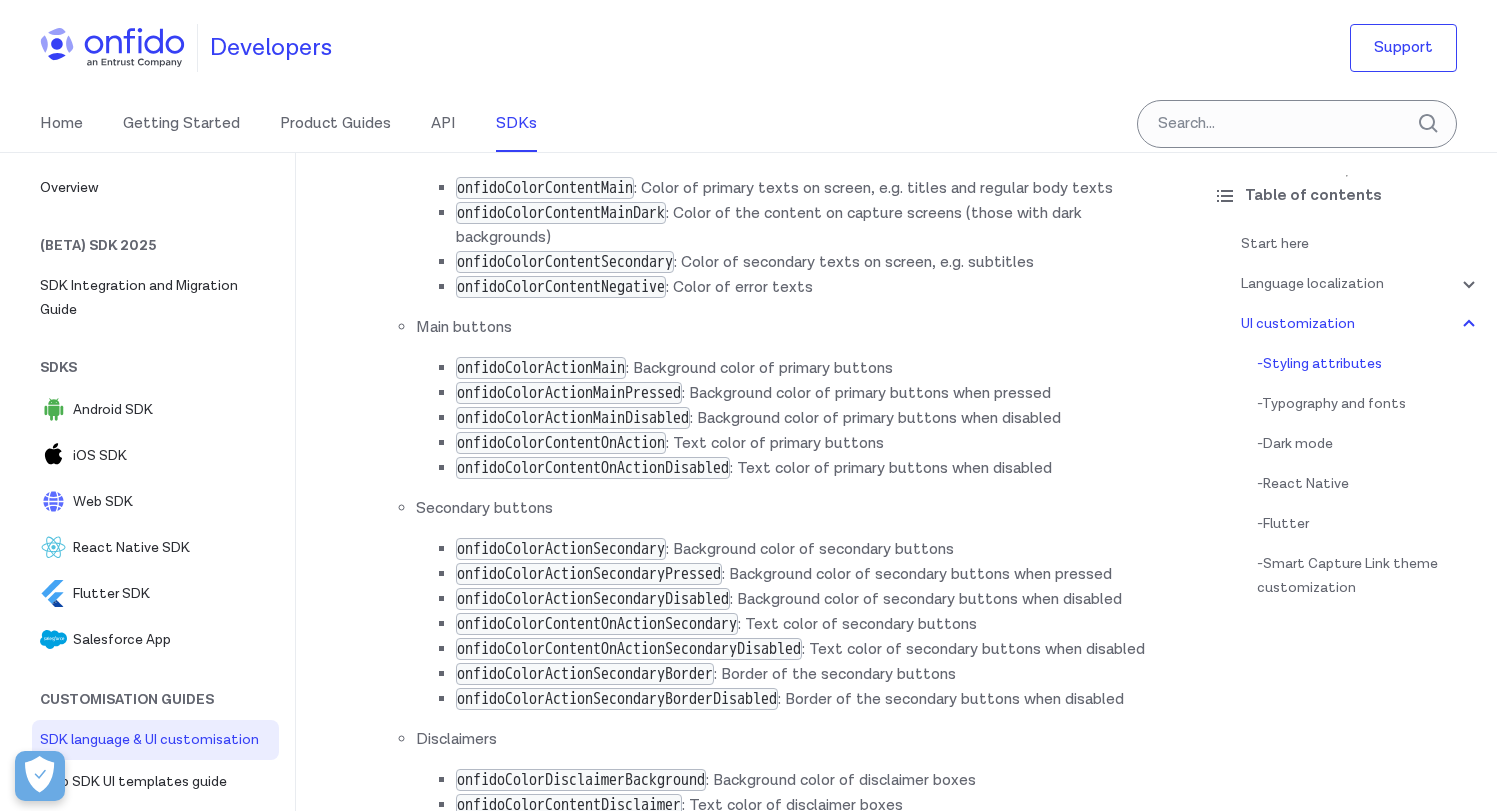 scroll, scrollTop: 5993, scrollLeft: 0, axis: vertical 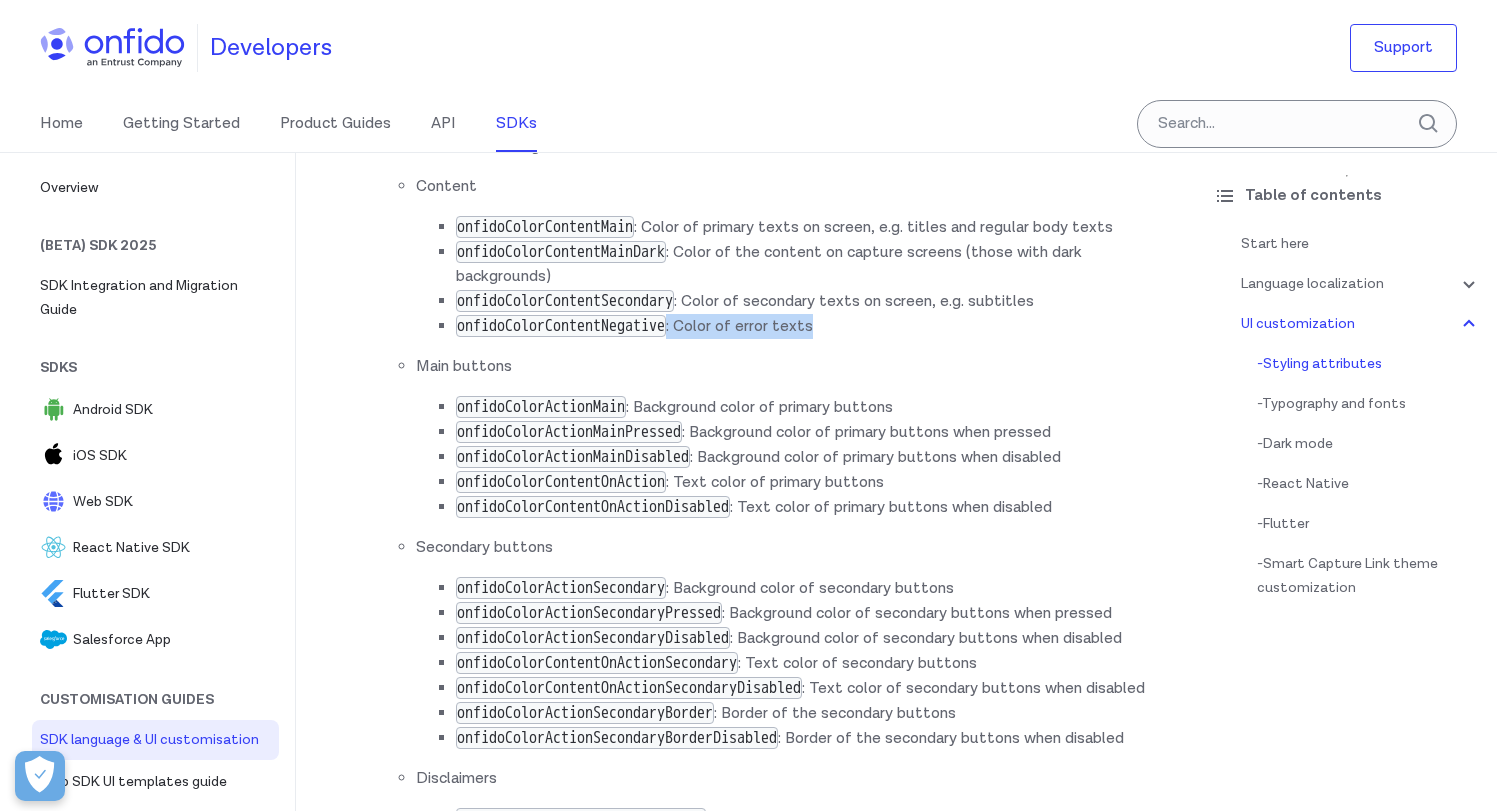 drag, startPoint x: 867, startPoint y: 385, endPoint x: 705, endPoint y: 378, distance: 162.15117 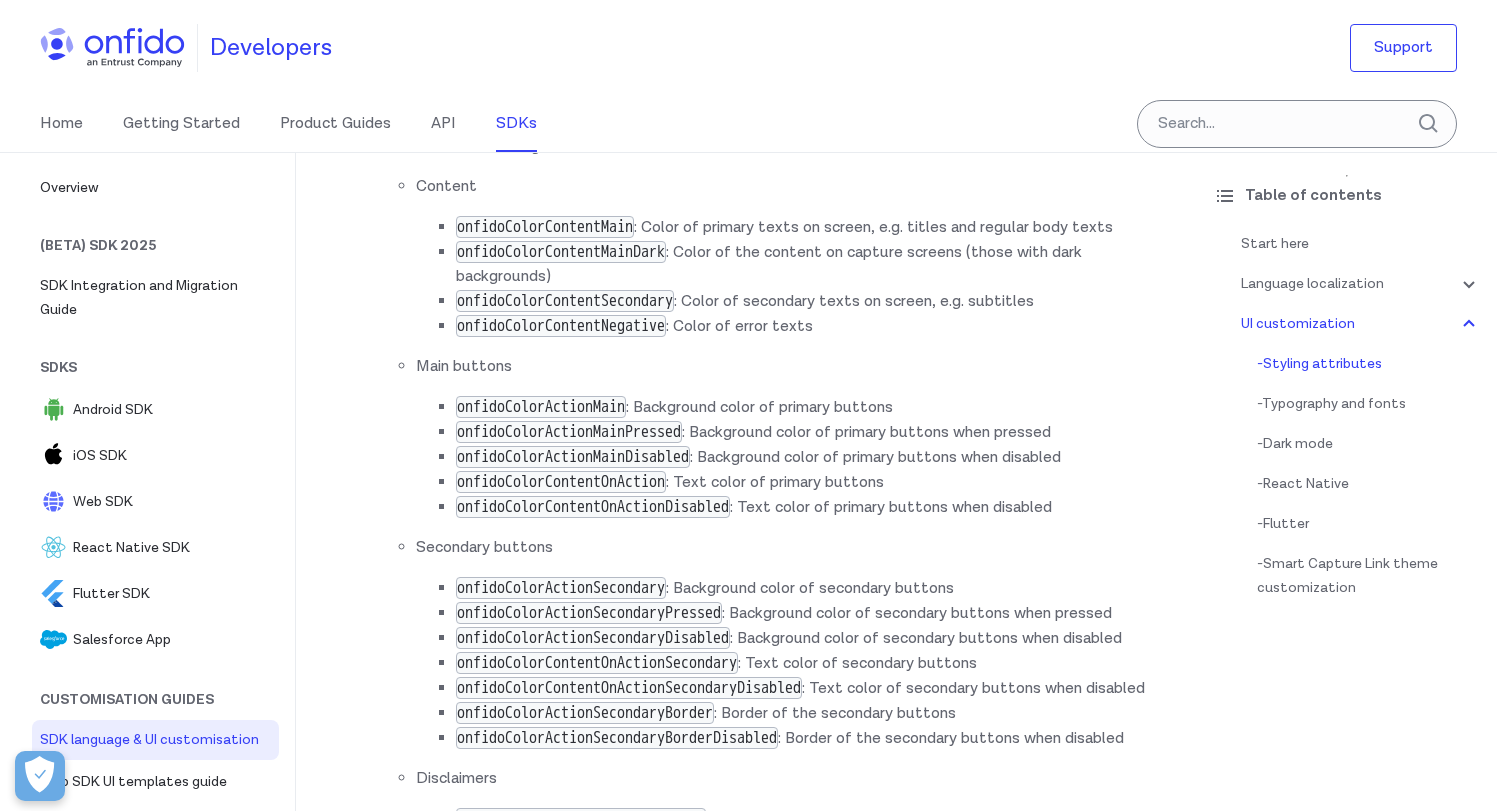 click on "General
onfidoColorBackground : Background color of the non-capture screens
colorAccent : Defines alert dialogs' accent color, and text input fields' focused underline, cursor, and floating label color
Content
onfidoColorContentMain : Color of primary texts on screen, e.g. titles and regular body texts
onfidoColorContentMainDark : Color of the content on capture screens (those with dark backgrounds)
onfidoColorContentSecondary : Color of secondary texts on screen, e.g. subtitles
onfidoColorContentNegative : Color of error texts
Main buttons
onfidoColorActionMain : Background color of primary buttons
onfidoColorActionMainPressed : Background color of primary buttons when pressed
onfidoColorActionMainDisabled : Background color of primary buttons when disabled
onfidoColorContentOnAction : Text color of primary buttons
onfidoColorContentOnActionDisabled : Text color of primary buttons when disabled
Secondary buttons
onfidoColorActionSecondary" at bounding box center [766, 733] 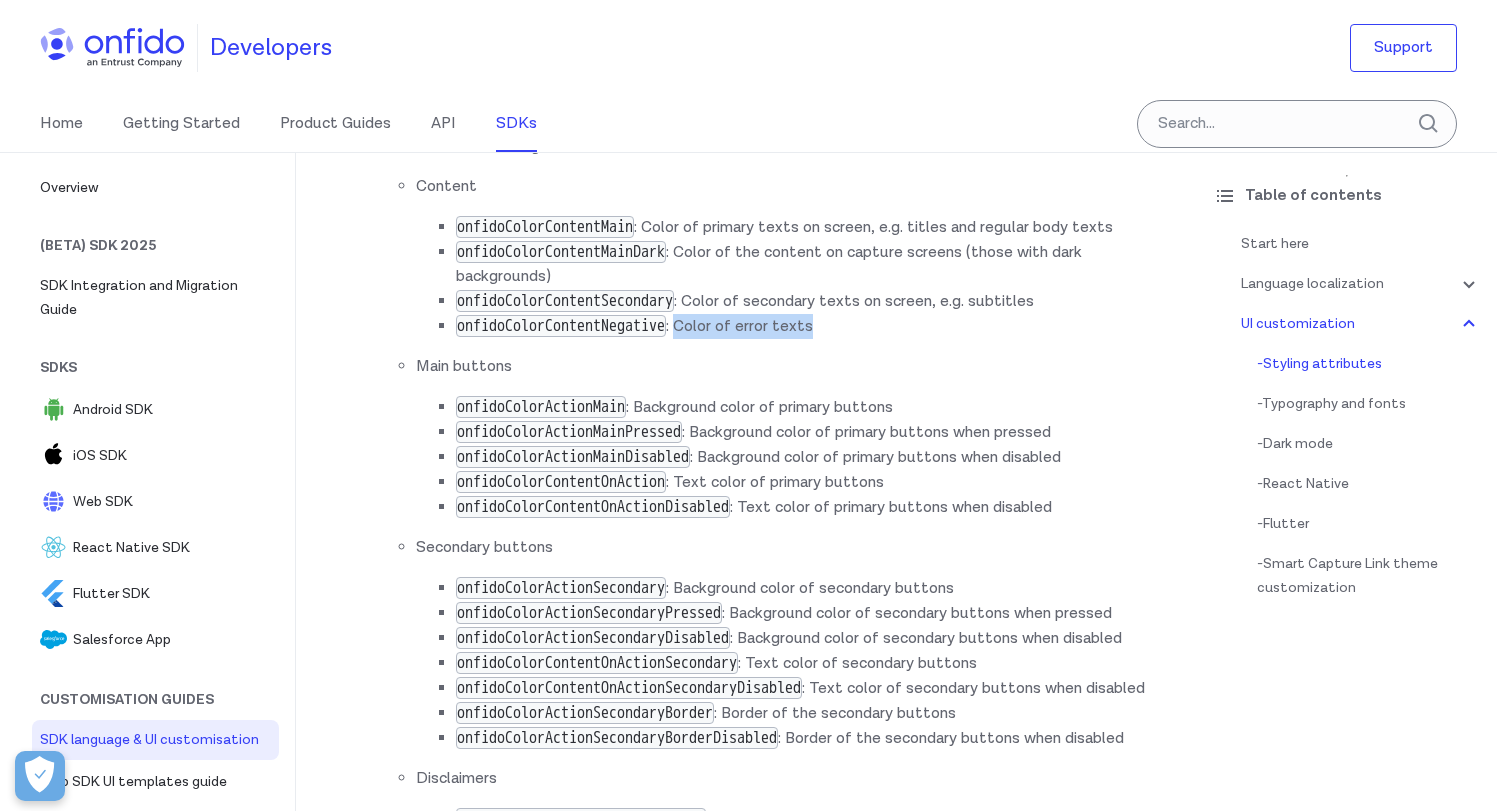 drag, startPoint x: 716, startPoint y: 379, endPoint x: 851, endPoint y: 379, distance: 135 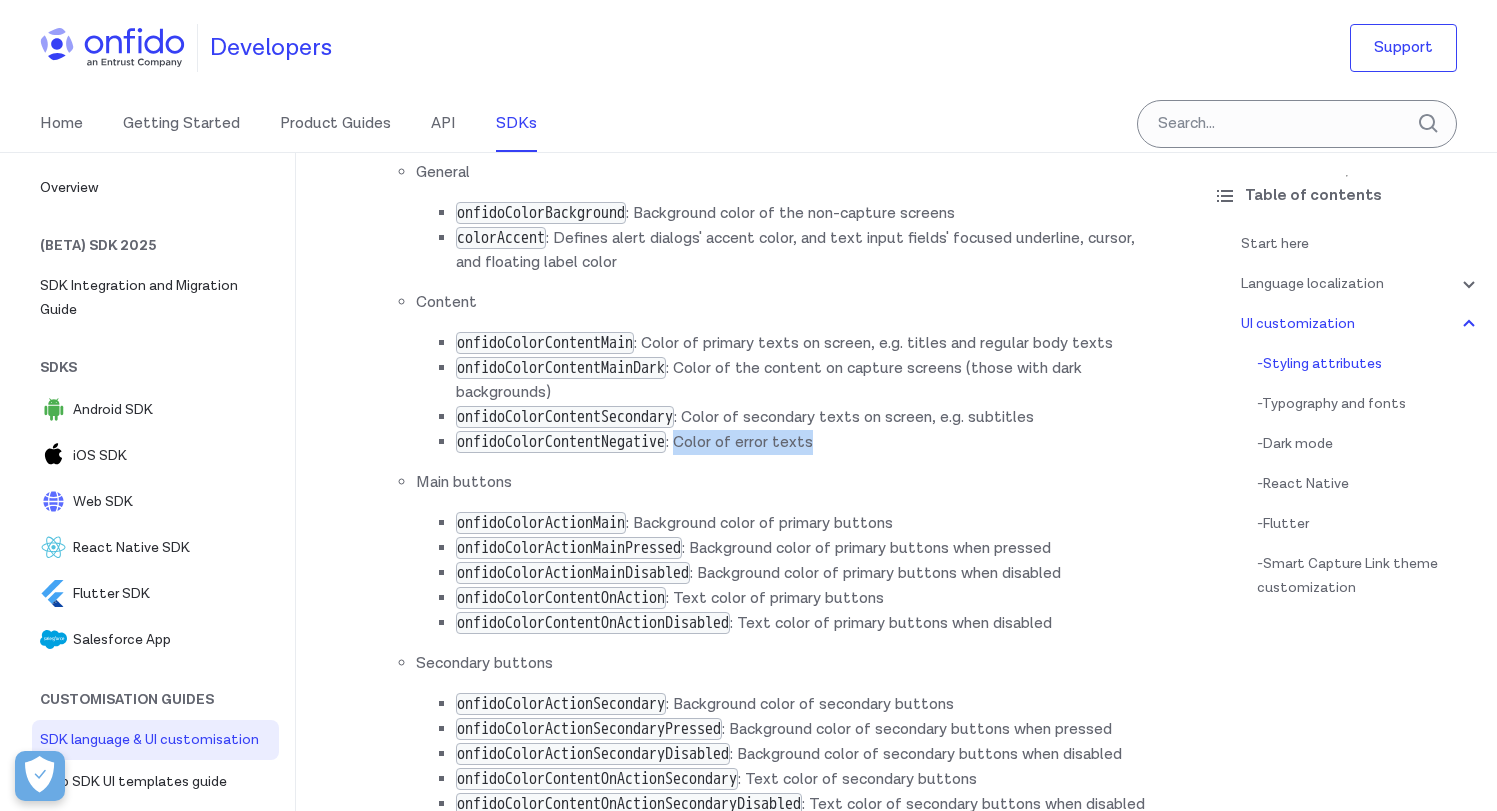 scroll, scrollTop: 5873, scrollLeft: 0, axis: vertical 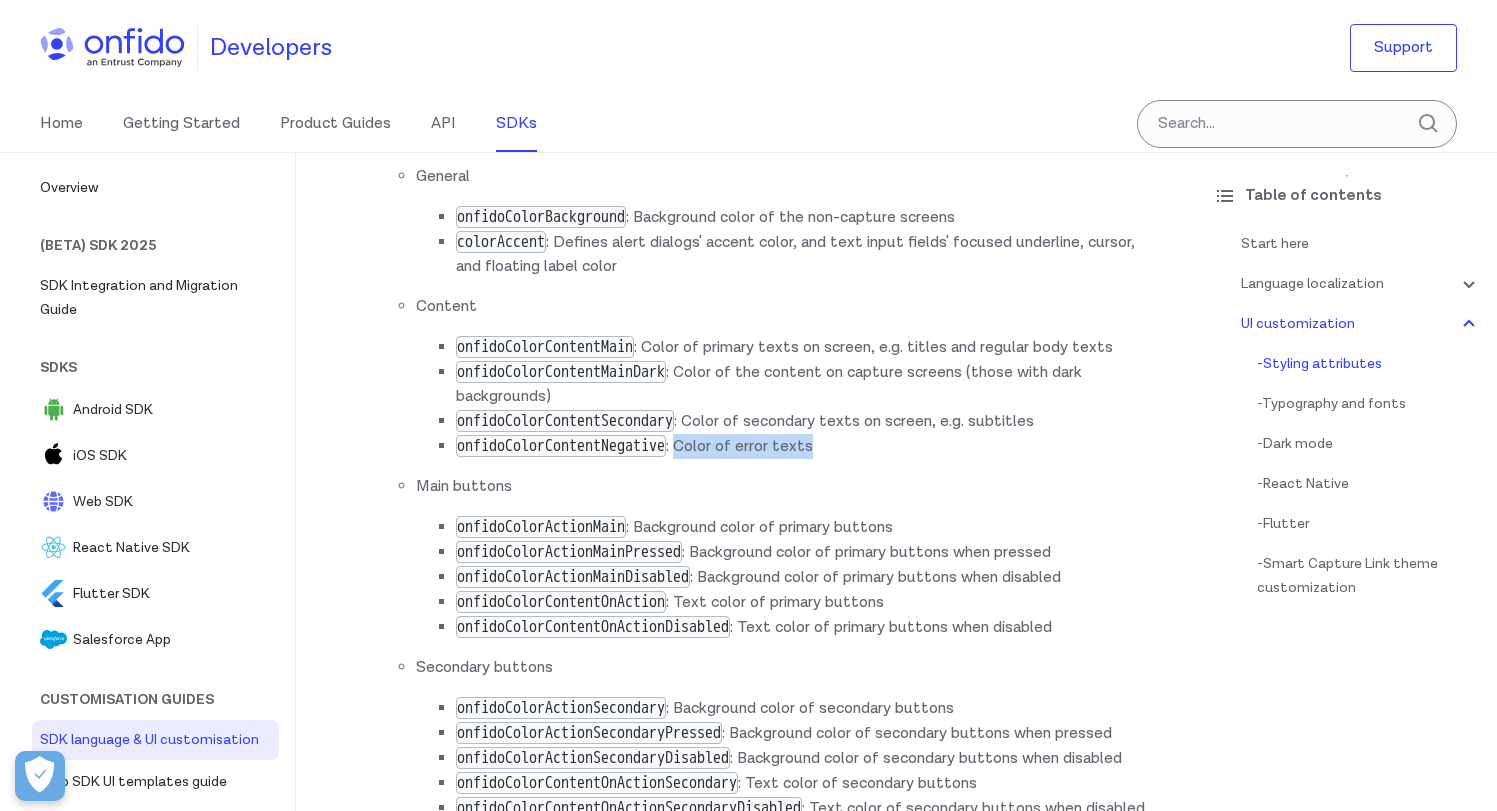 copy on "Color of error texts" 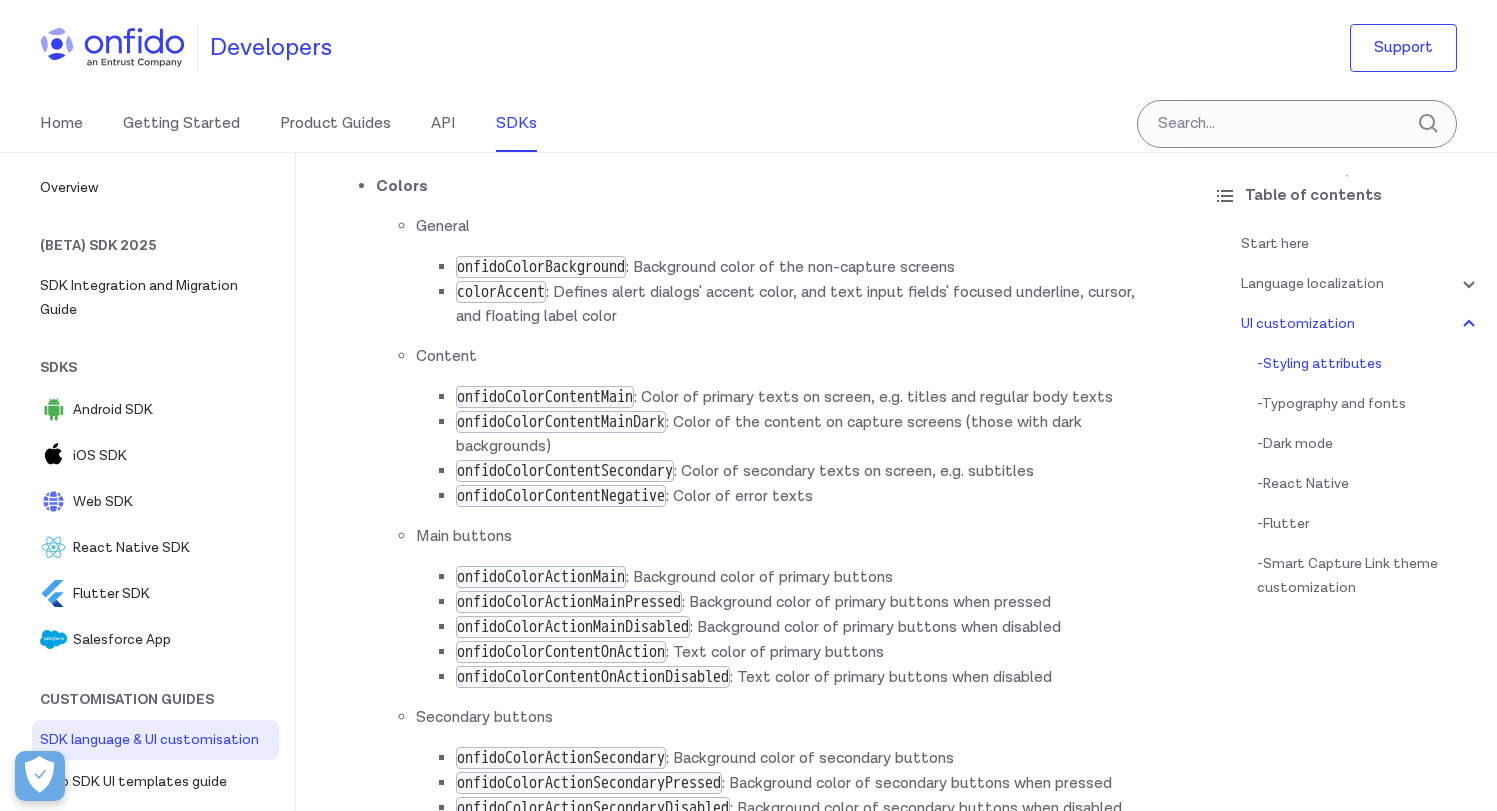 scroll, scrollTop: 5827, scrollLeft: 0, axis: vertical 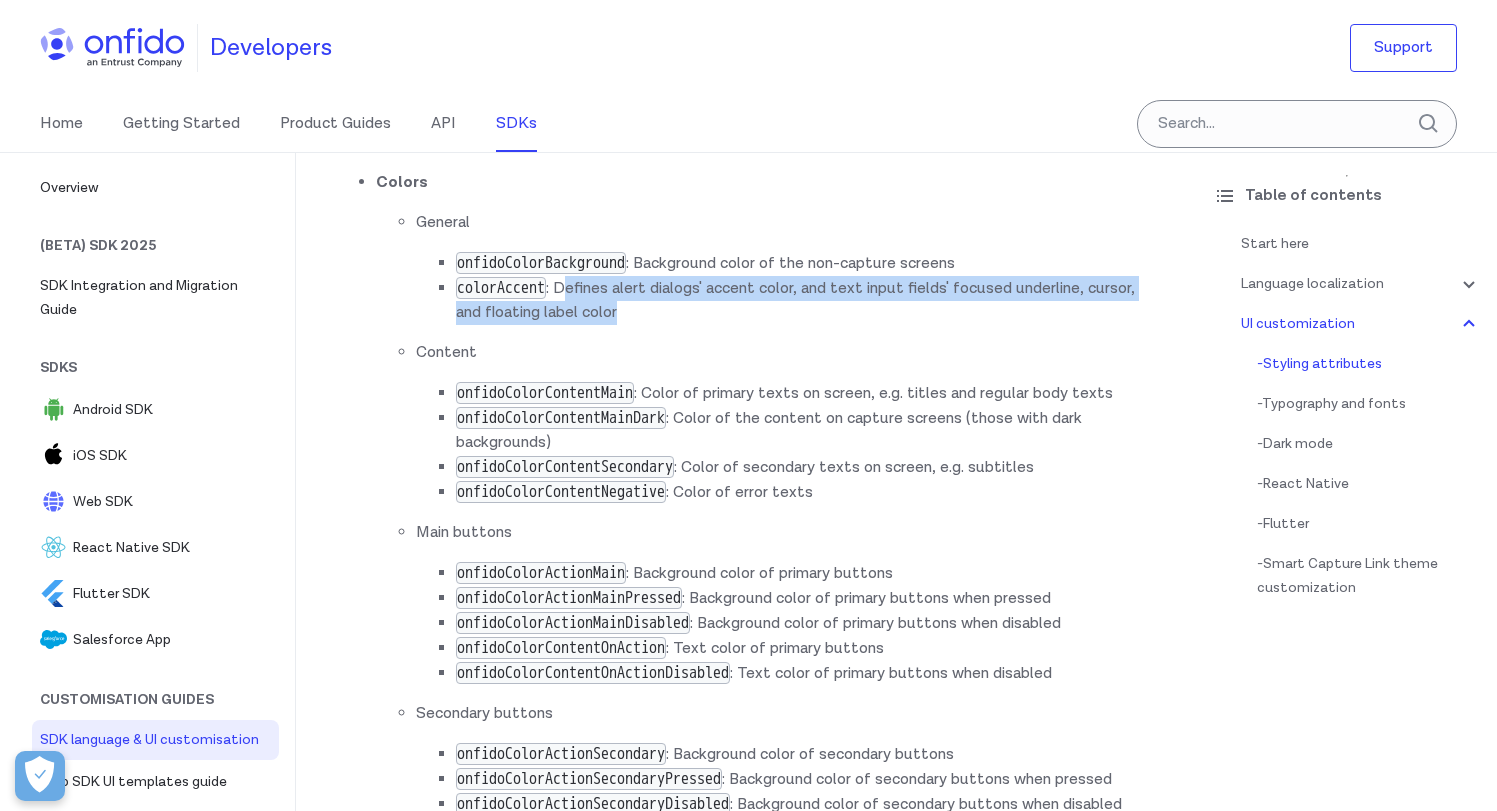 drag, startPoint x: 580, startPoint y: 316, endPoint x: 755, endPoint y: 346, distance: 177.55281 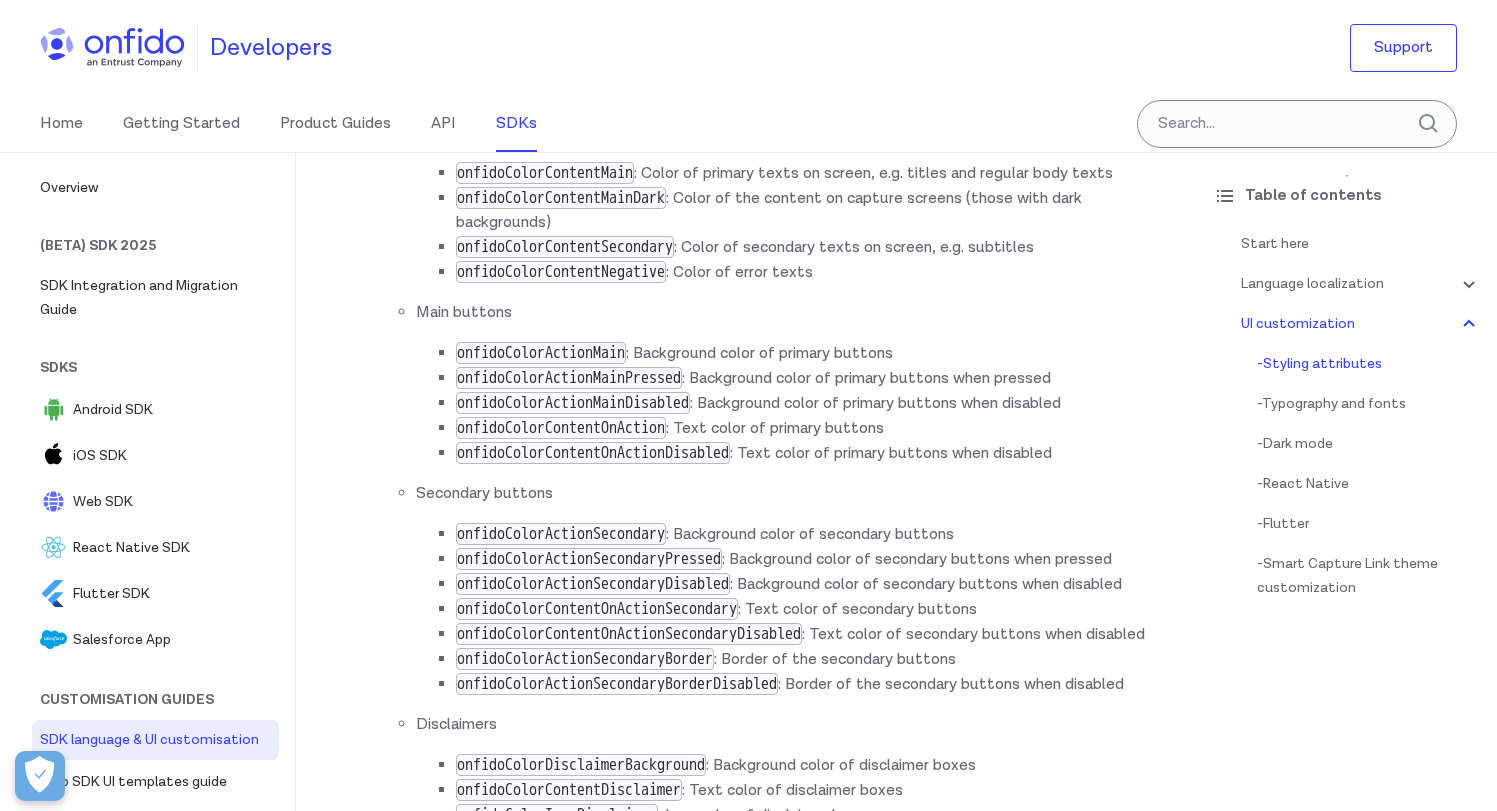 scroll, scrollTop: 6070, scrollLeft: 0, axis: vertical 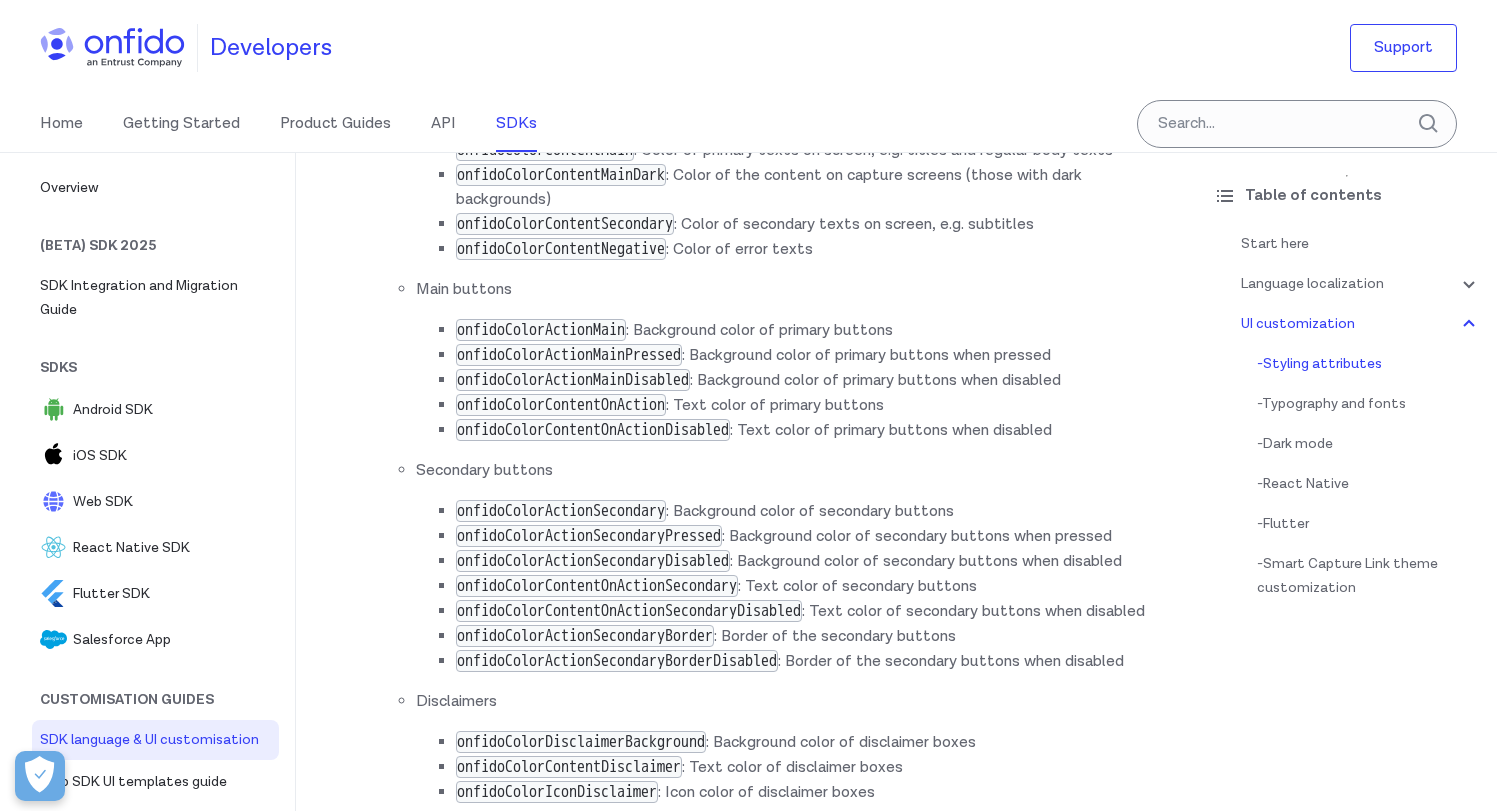 drag, startPoint x: 412, startPoint y: 344, endPoint x: 543, endPoint y: 344, distance: 131 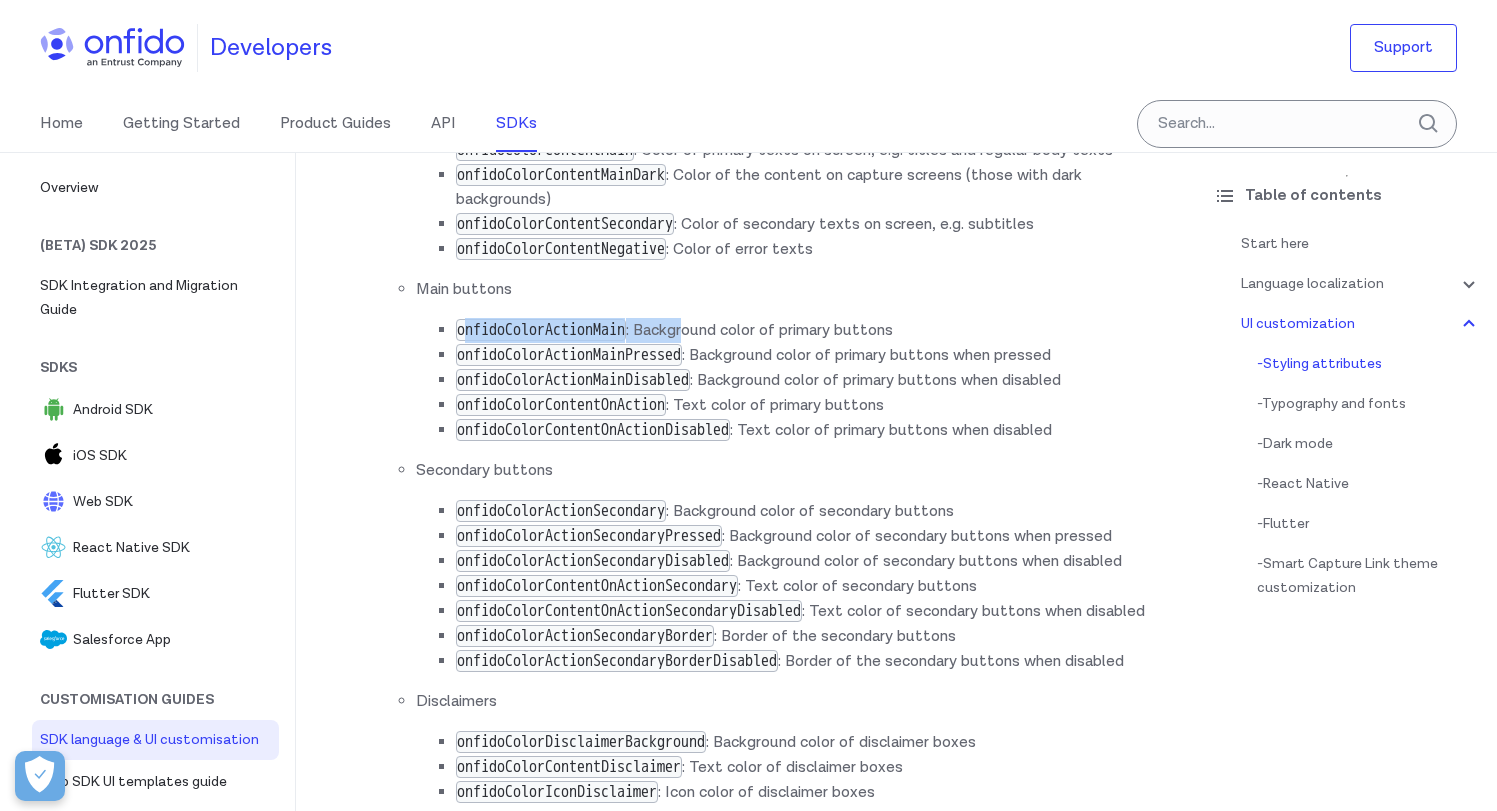 drag, startPoint x: 468, startPoint y: 389, endPoint x: 719, endPoint y: 386, distance: 251.01793 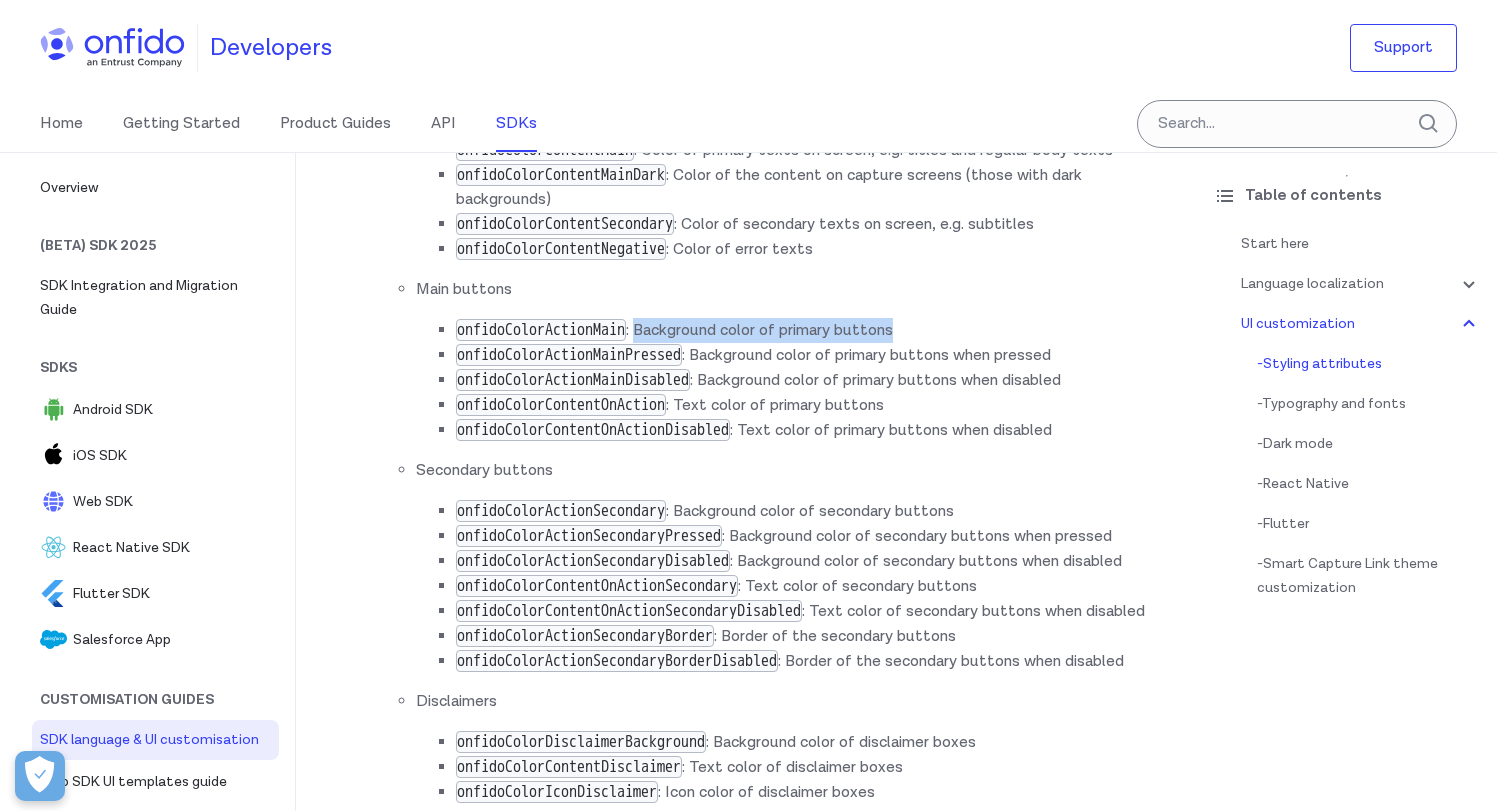 drag, startPoint x: 671, startPoint y: 385, endPoint x: 939, endPoint y: 386, distance: 268.00186 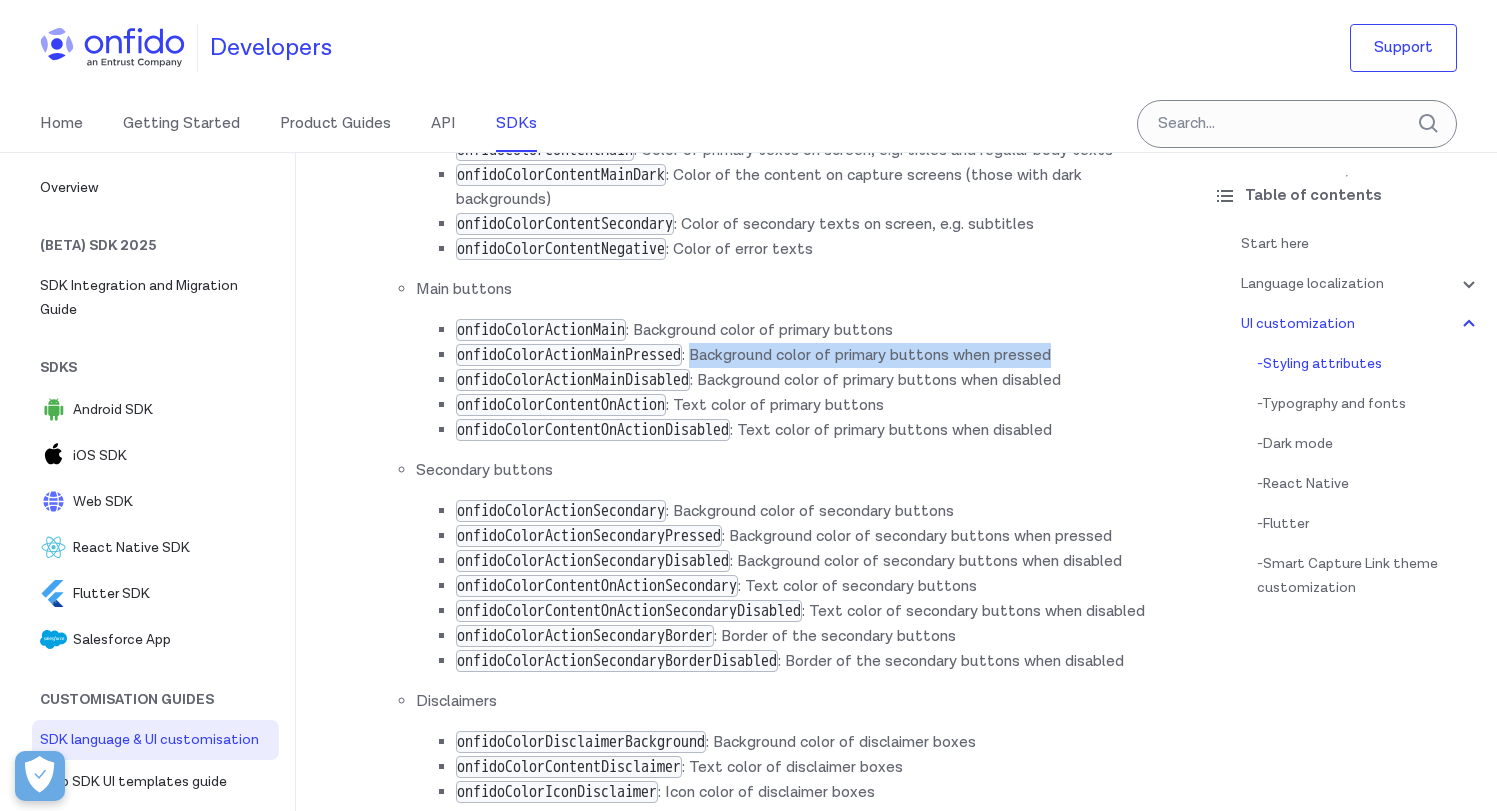 drag, startPoint x: 736, startPoint y: 410, endPoint x: 1108, endPoint y: 411, distance: 372.00134 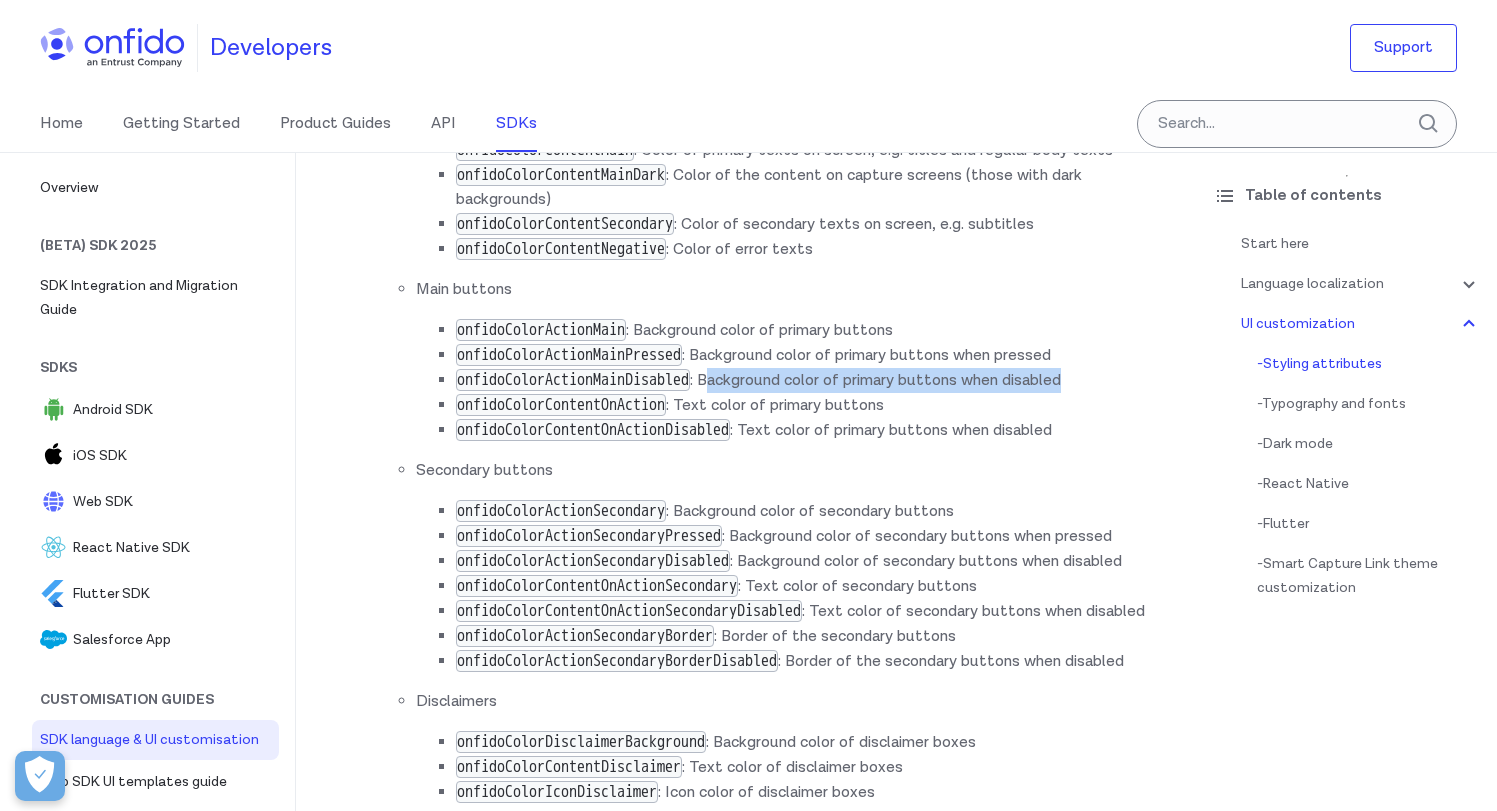 drag, startPoint x: 757, startPoint y: 434, endPoint x: 1141, endPoint y: 440, distance: 384.04688 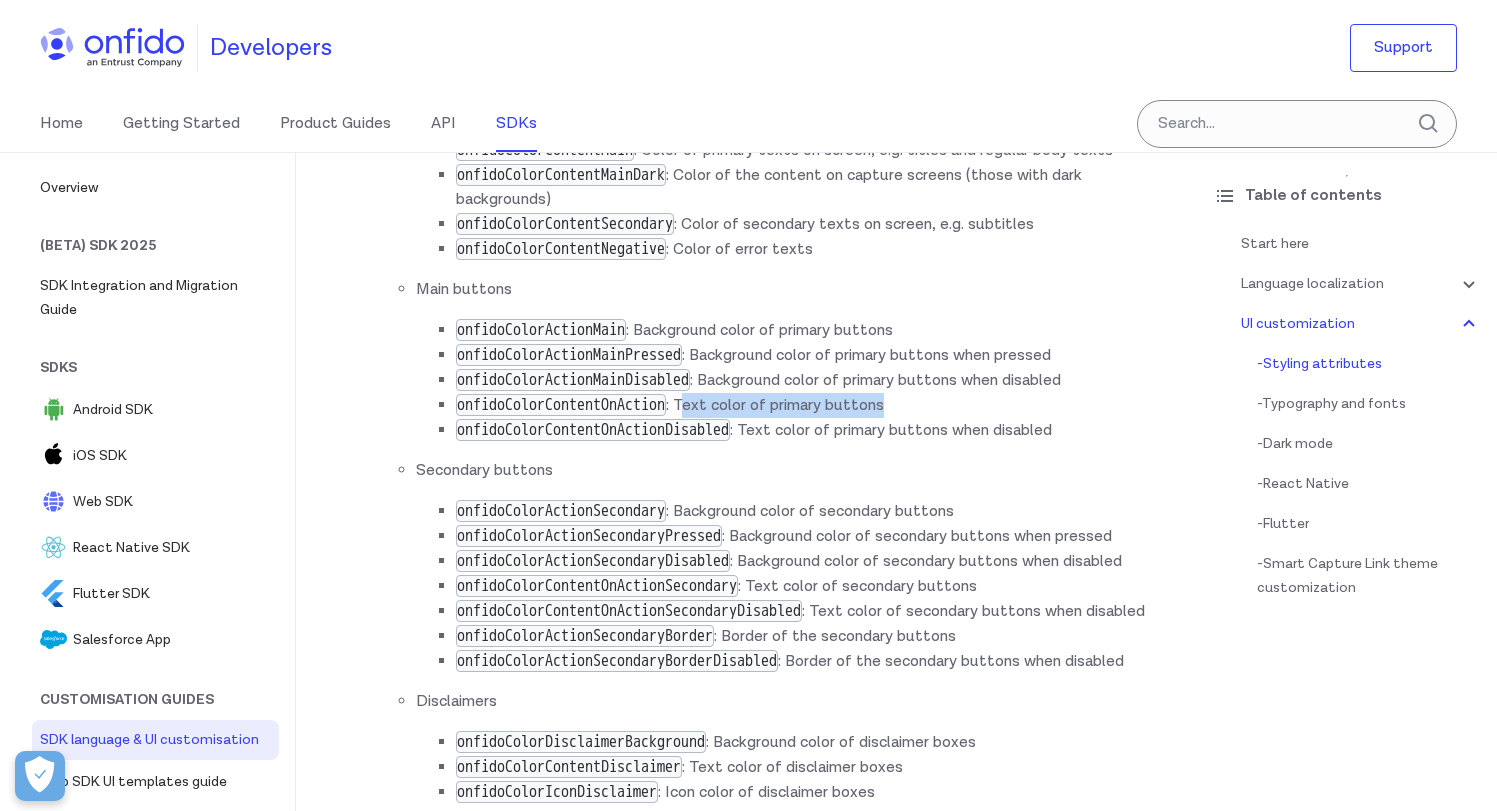 drag, startPoint x: 932, startPoint y: 468, endPoint x: 725, endPoint y: 457, distance: 207.29207 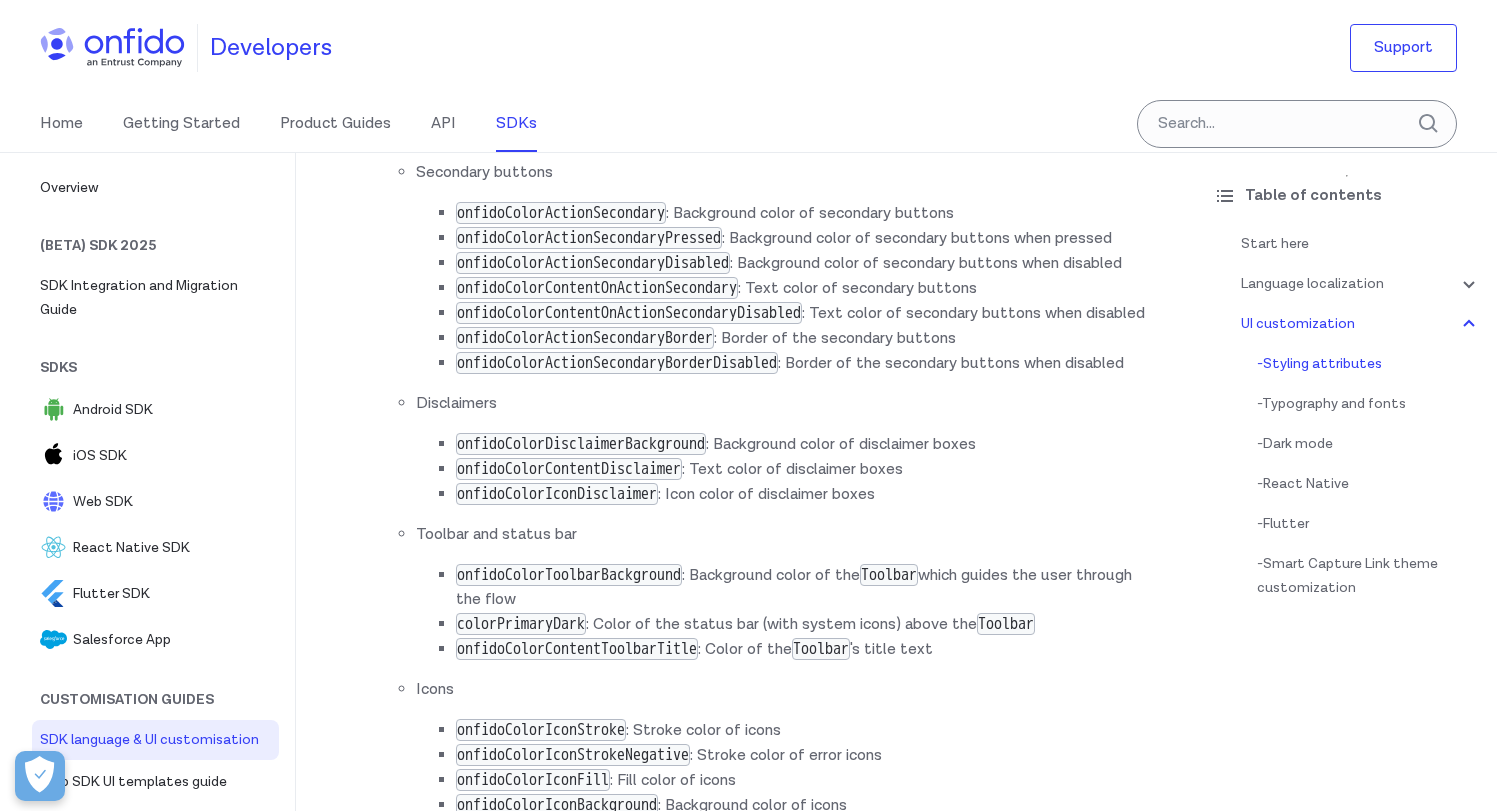 scroll, scrollTop: 6379, scrollLeft: 0, axis: vertical 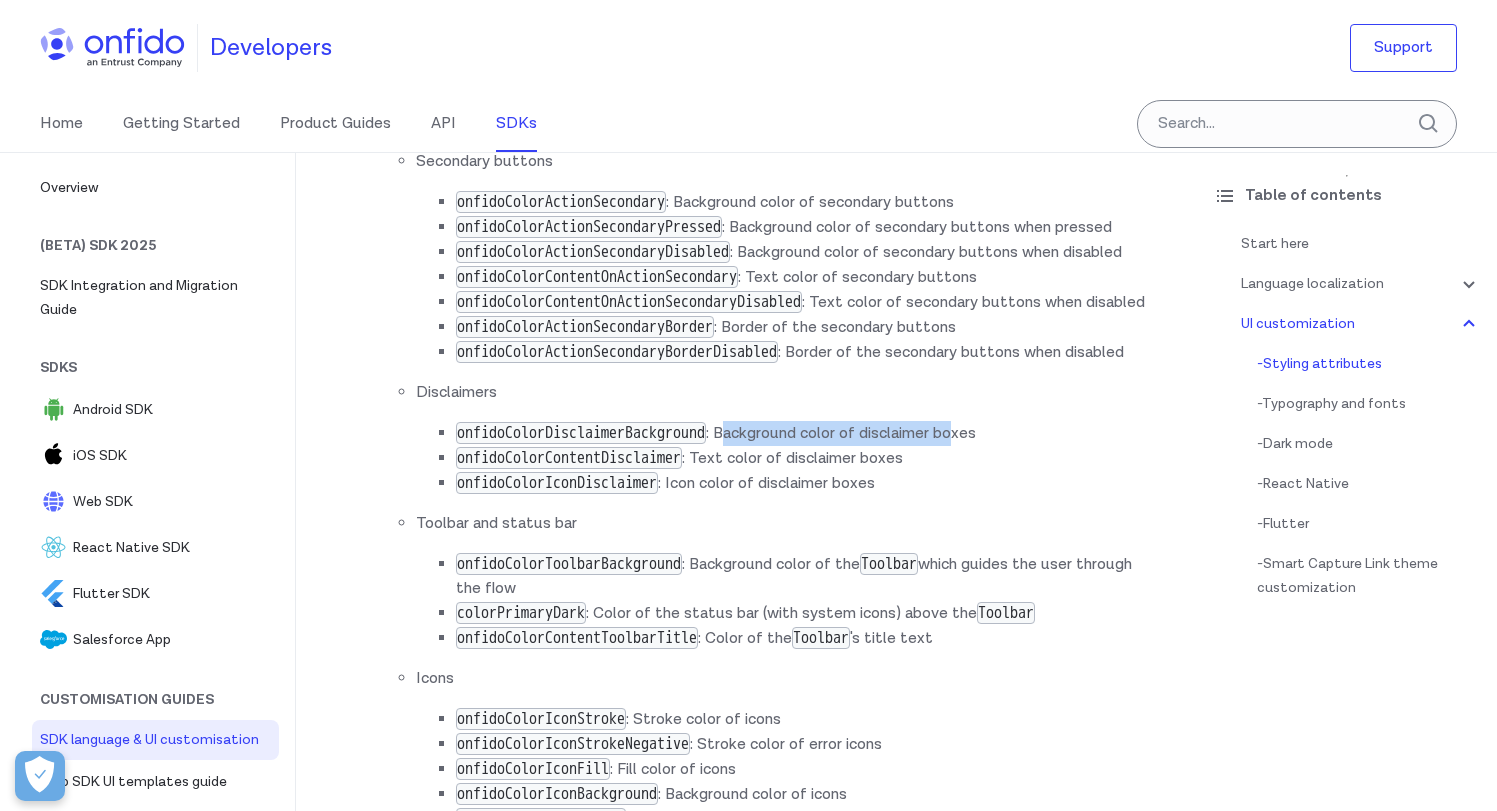 drag, startPoint x: 770, startPoint y: 585, endPoint x: 1010, endPoint y: 588, distance: 240.01875 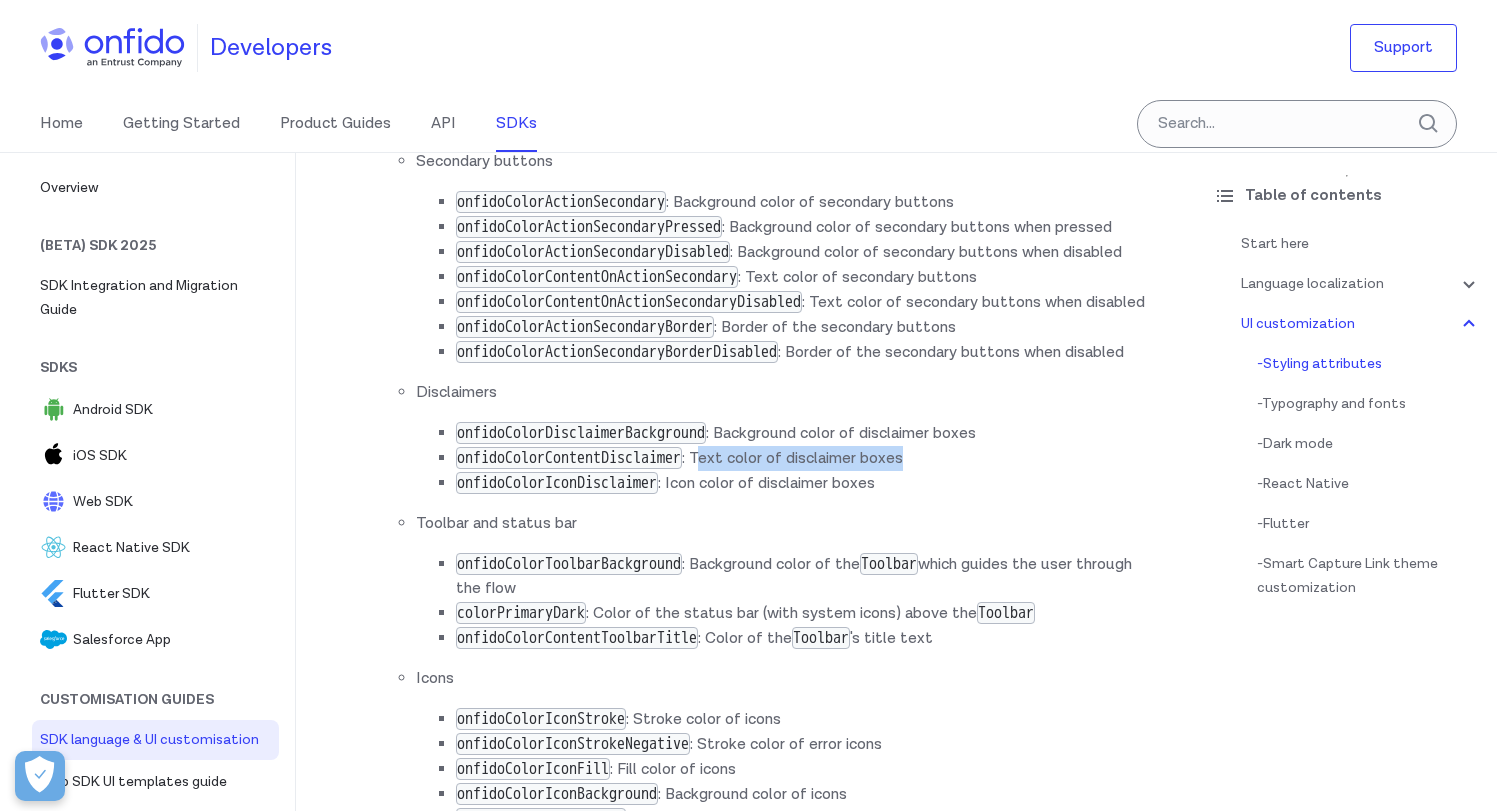 drag, startPoint x: 739, startPoint y: 610, endPoint x: 991, endPoint y: 610, distance: 252 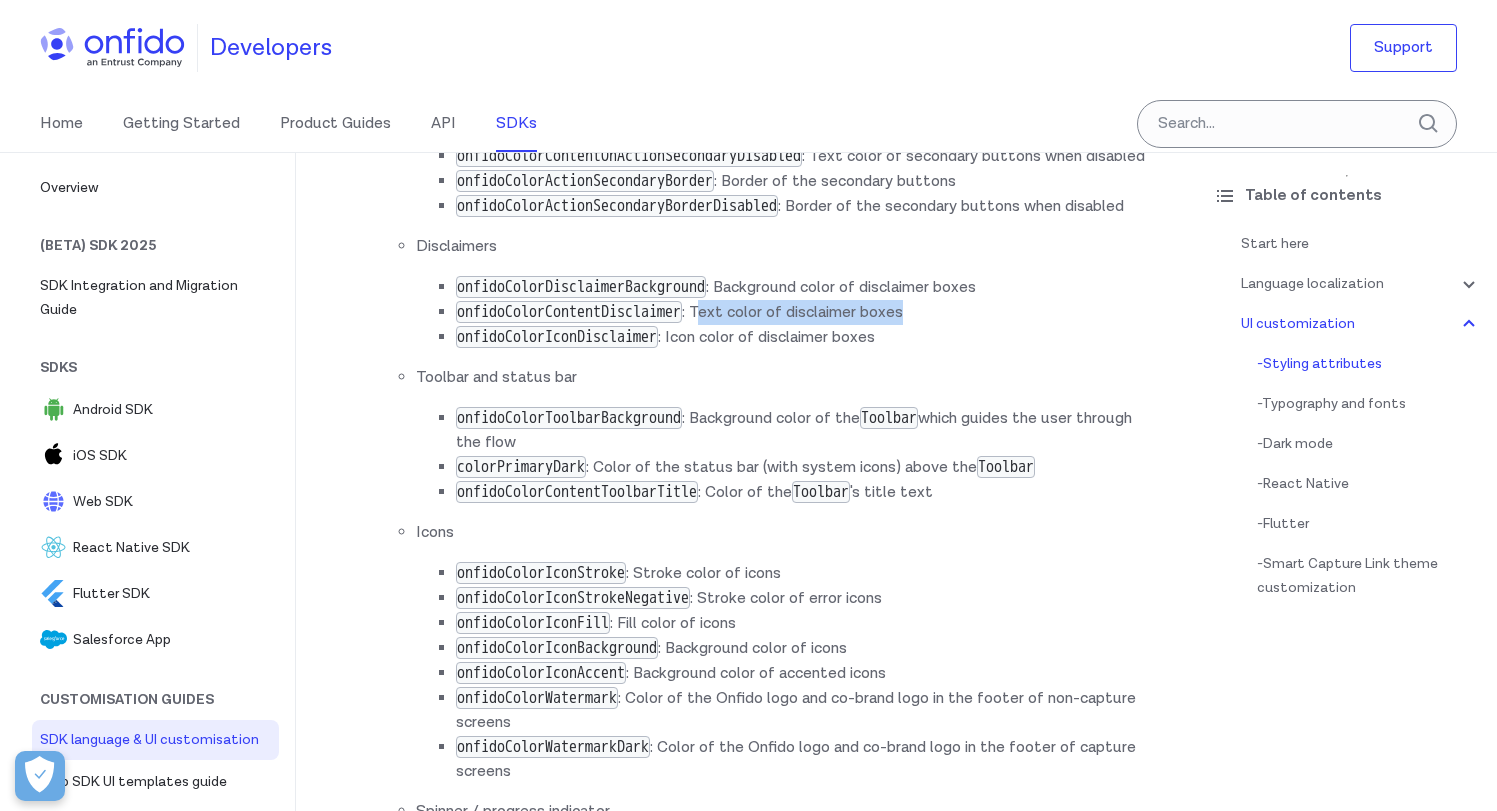 scroll, scrollTop: 6546, scrollLeft: 0, axis: vertical 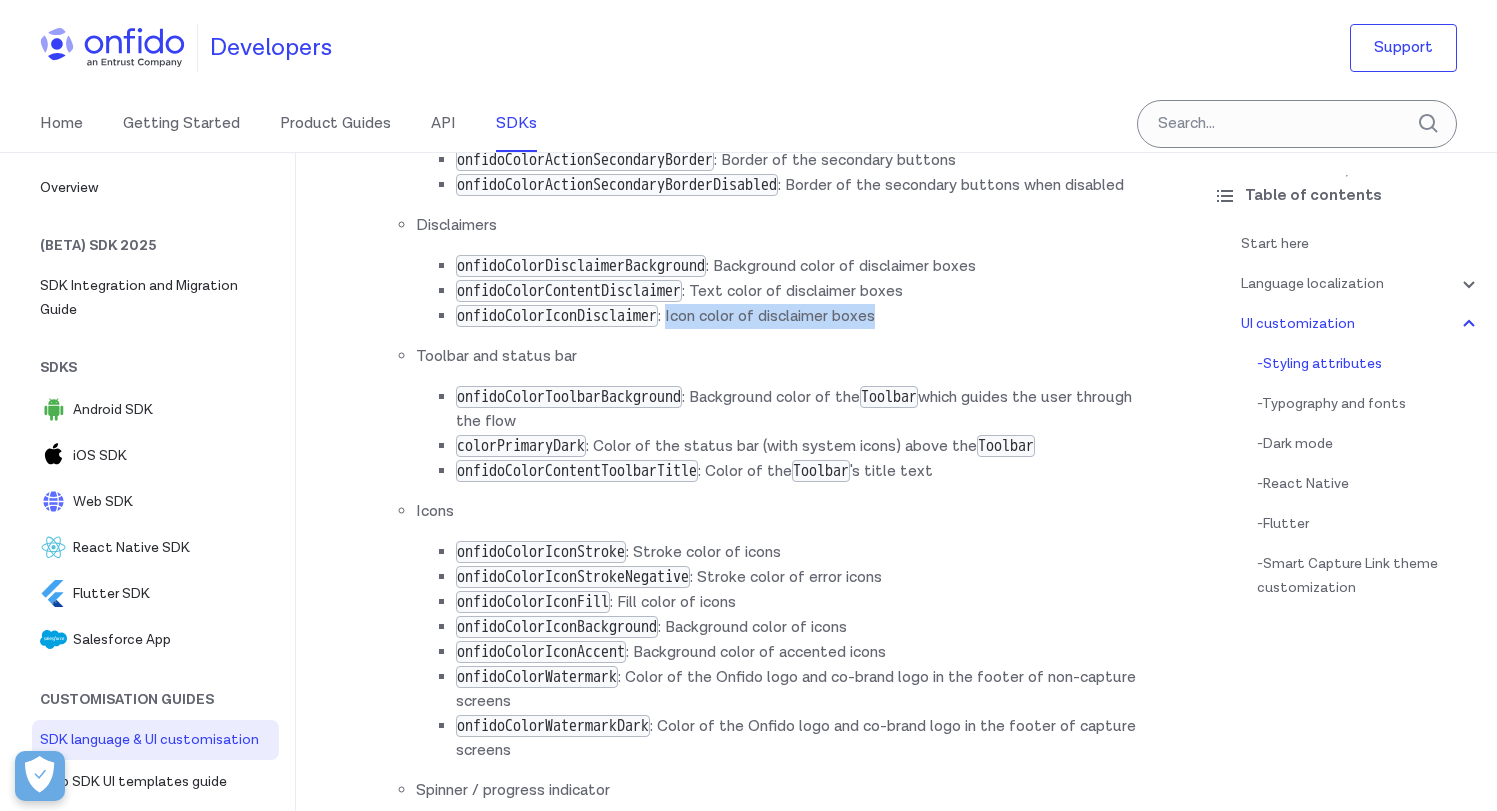 drag, startPoint x: 704, startPoint y: 473, endPoint x: 971, endPoint y: 470, distance: 267.01685 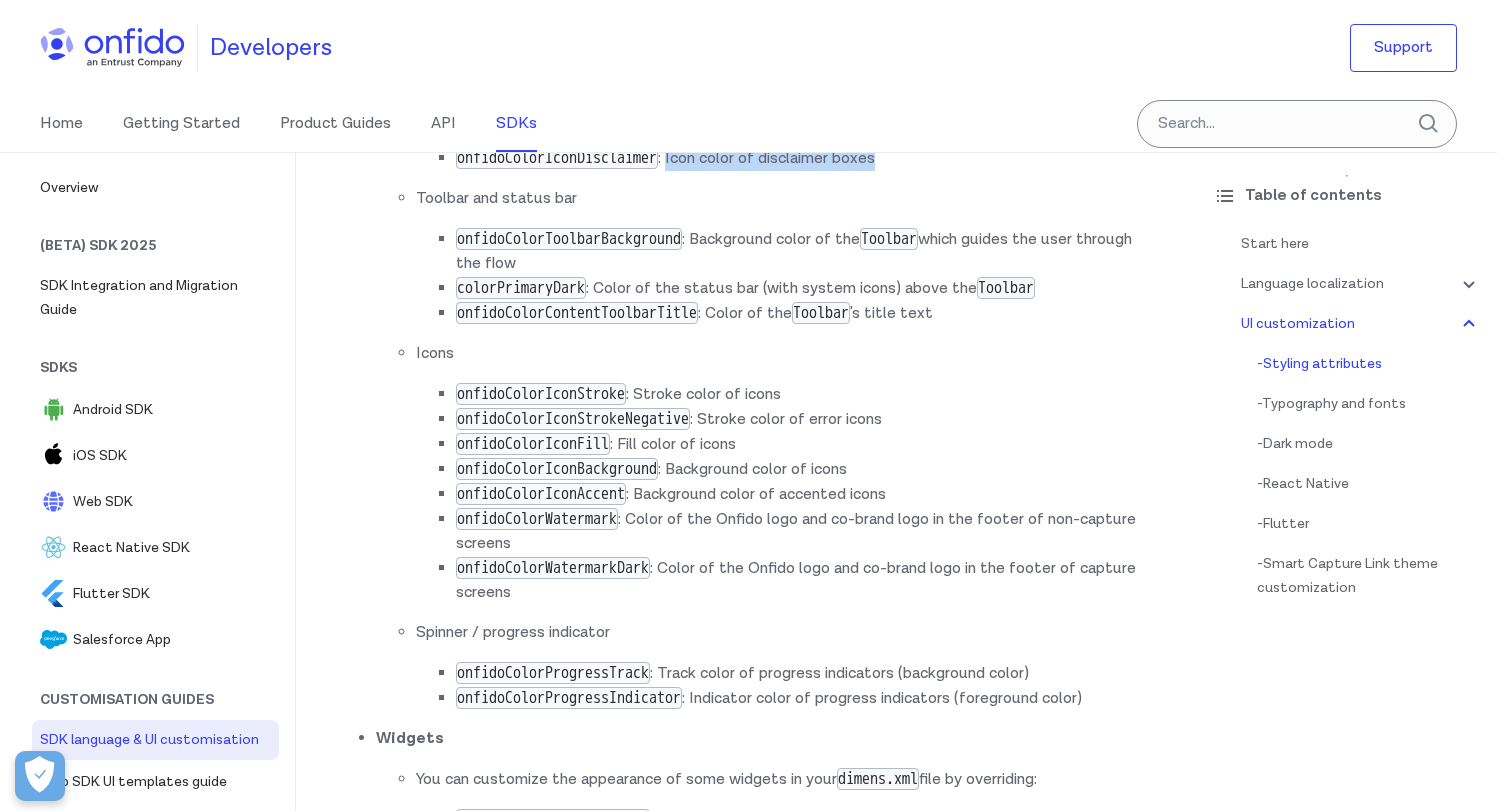 scroll, scrollTop: 6713, scrollLeft: 0, axis: vertical 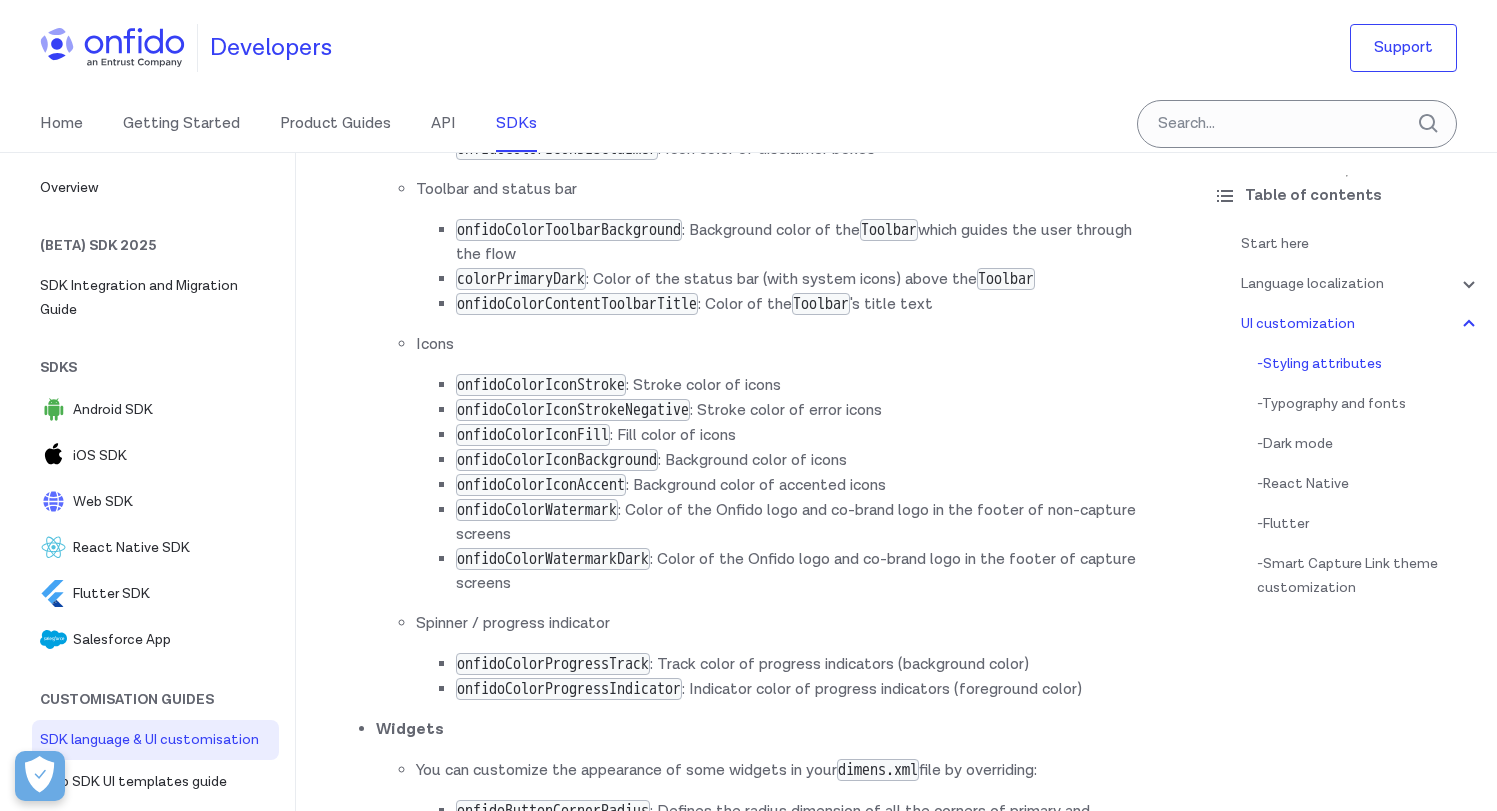 drag, startPoint x: 733, startPoint y: 380, endPoint x: 891, endPoint y: 381, distance: 158.00316 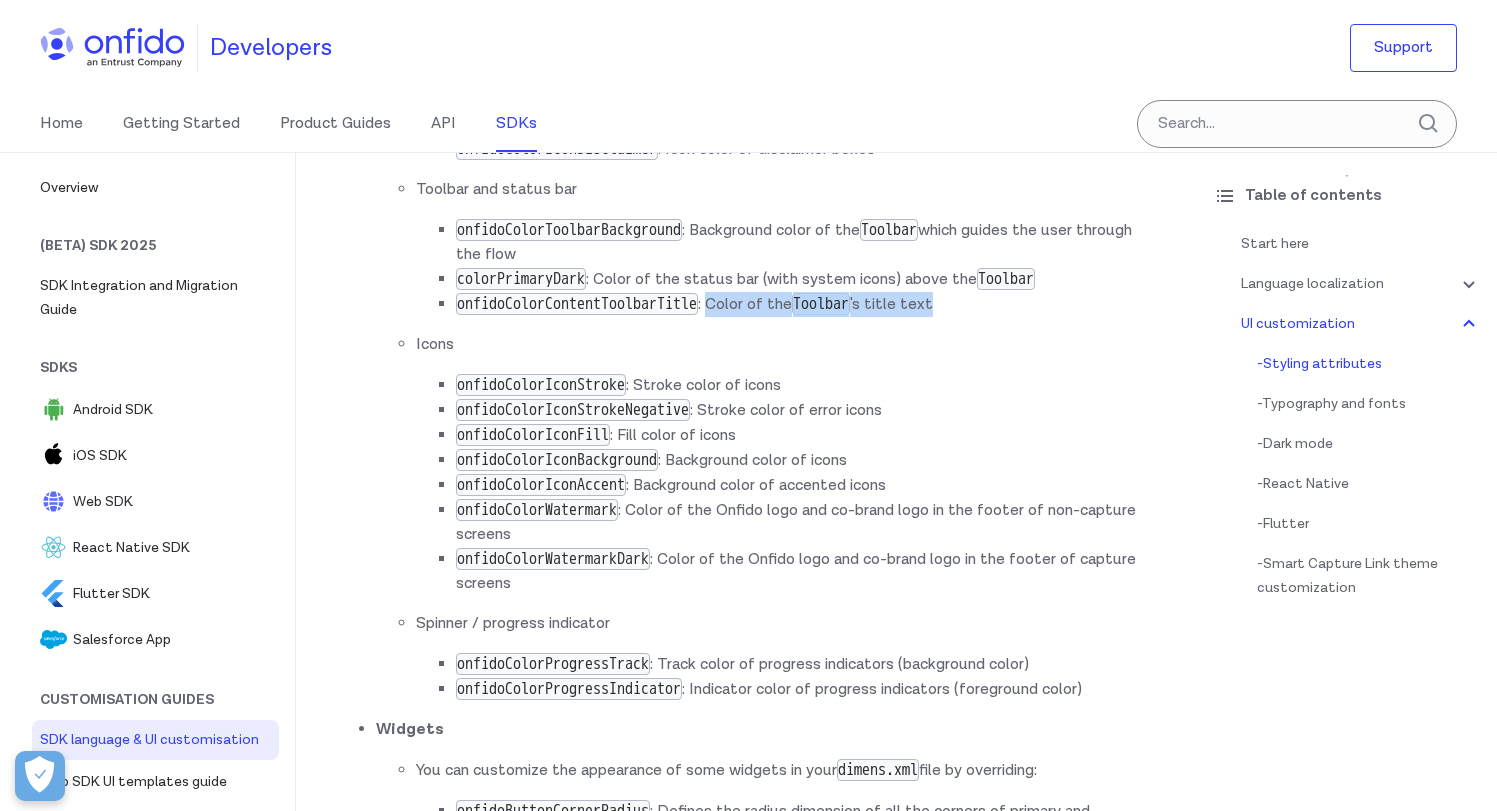 drag, startPoint x: 759, startPoint y: 456, endPoint x: 1024, endPoint y: 457, distance: 265.0019 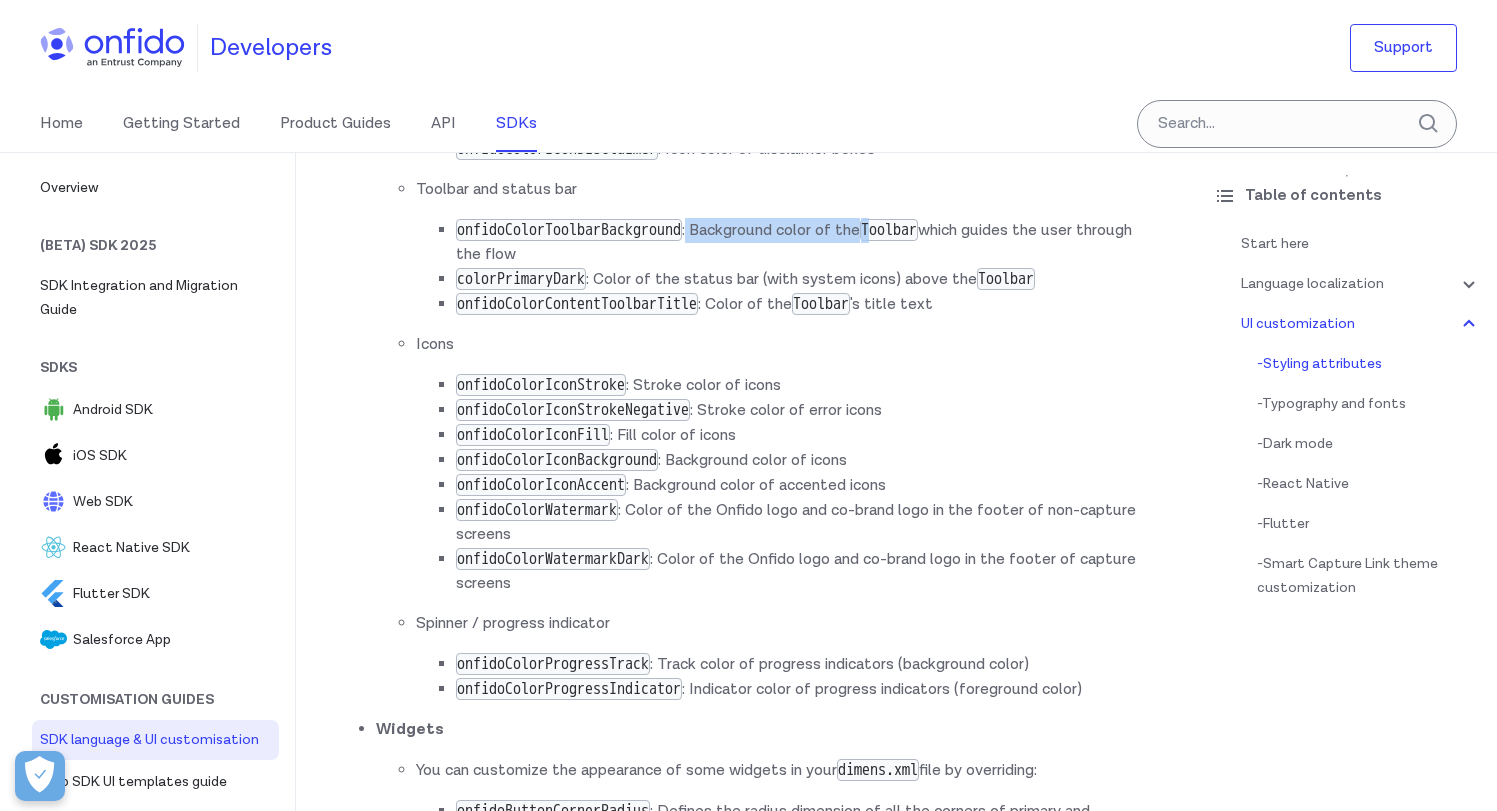 drag, startPoint x: 731, startPoint y: 386, endPoint x: 919, endPoint y: 373, distance: 188.44893 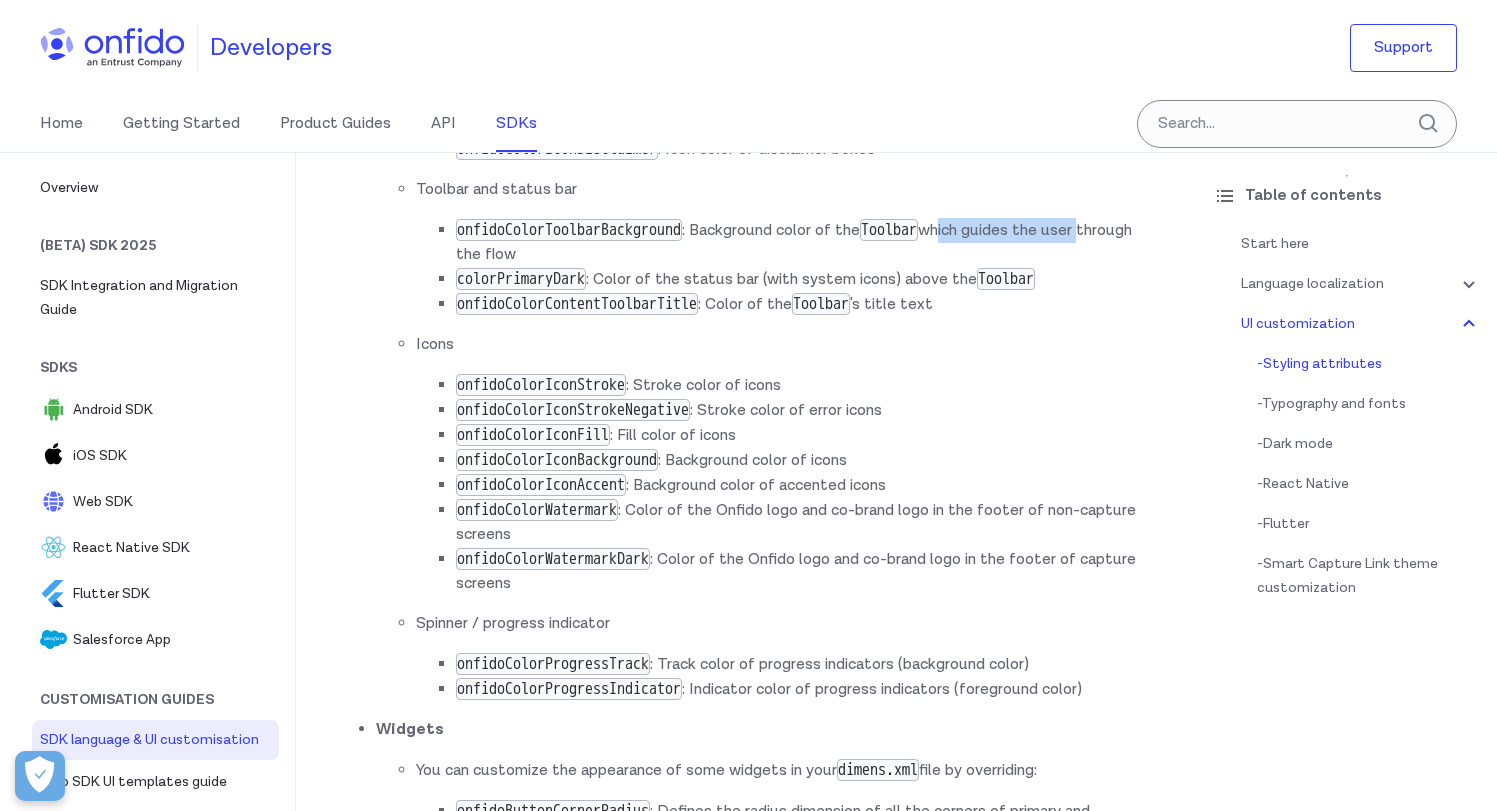 drag, startPoint x: 991, startPoint y: 380, endPoint x: 1172, endPoint y: 379, distance: 181.00276 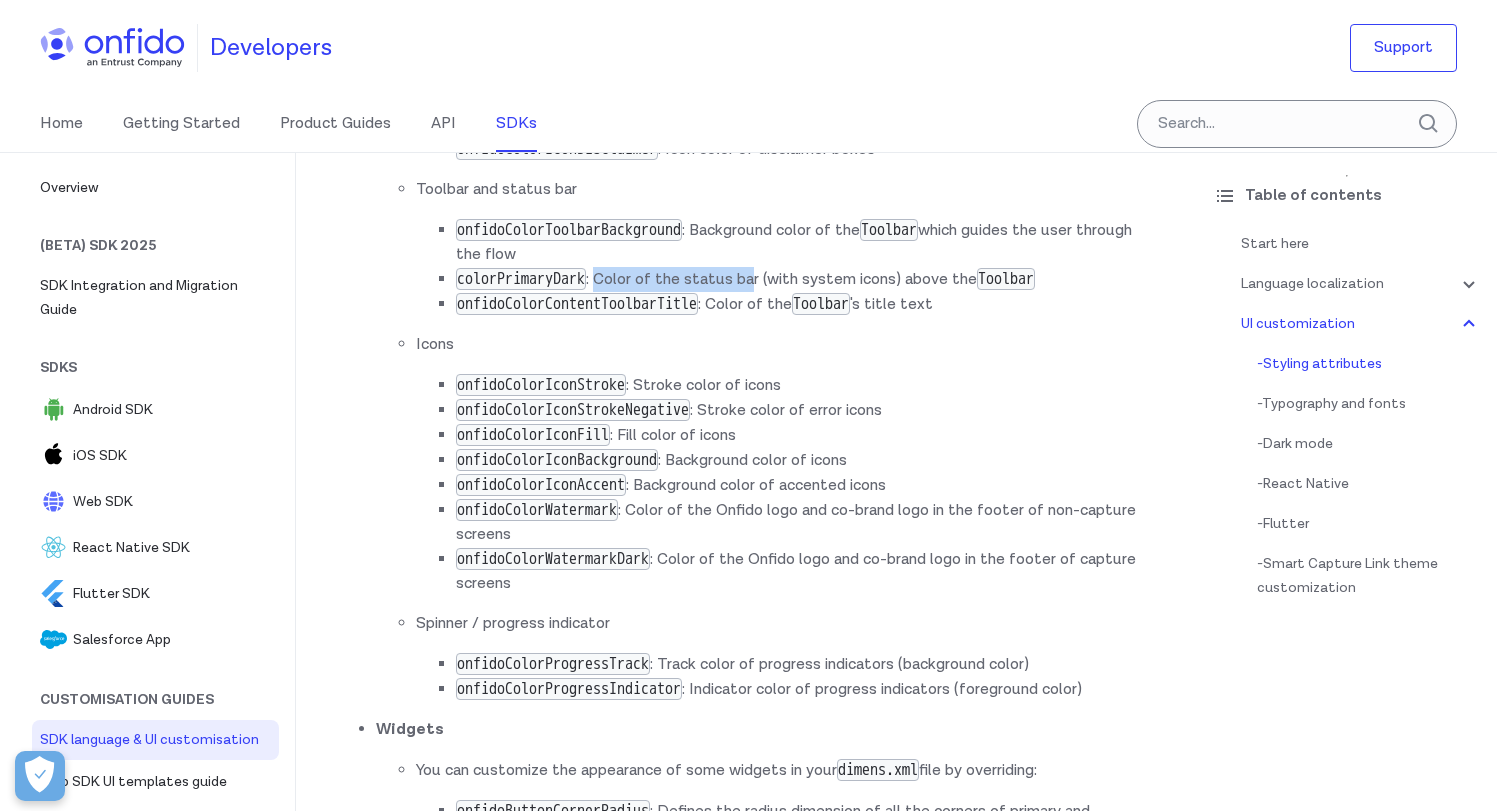 drag, startPoint x: 624, startPoint y: 429, endPoint x: 779, endPoint y: 424, distance: 155.08063 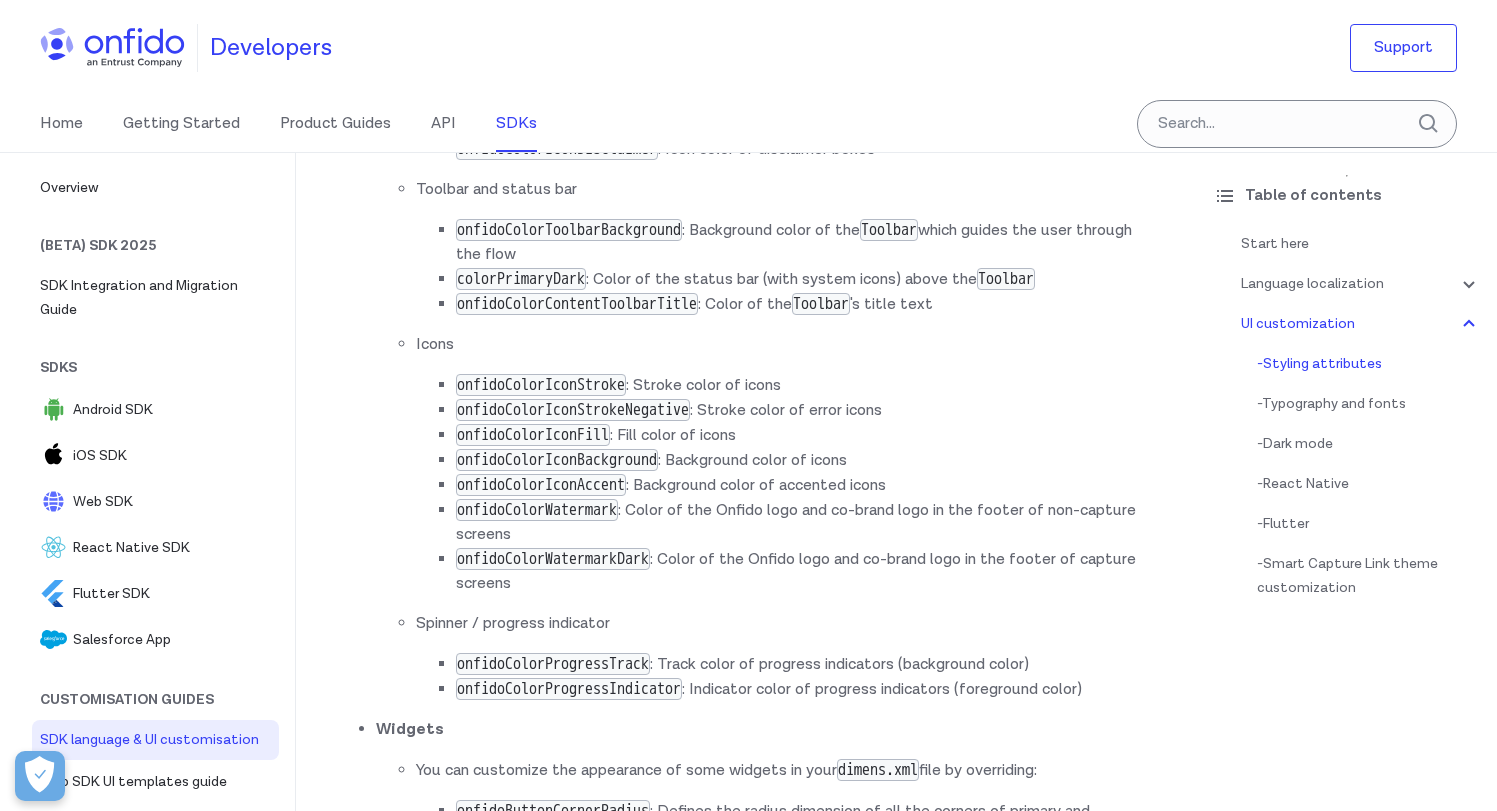 click on "colorPrimaryDark : Color of the status bar (with system icons) above the  Toolbar" at bounding box center (806, 279) 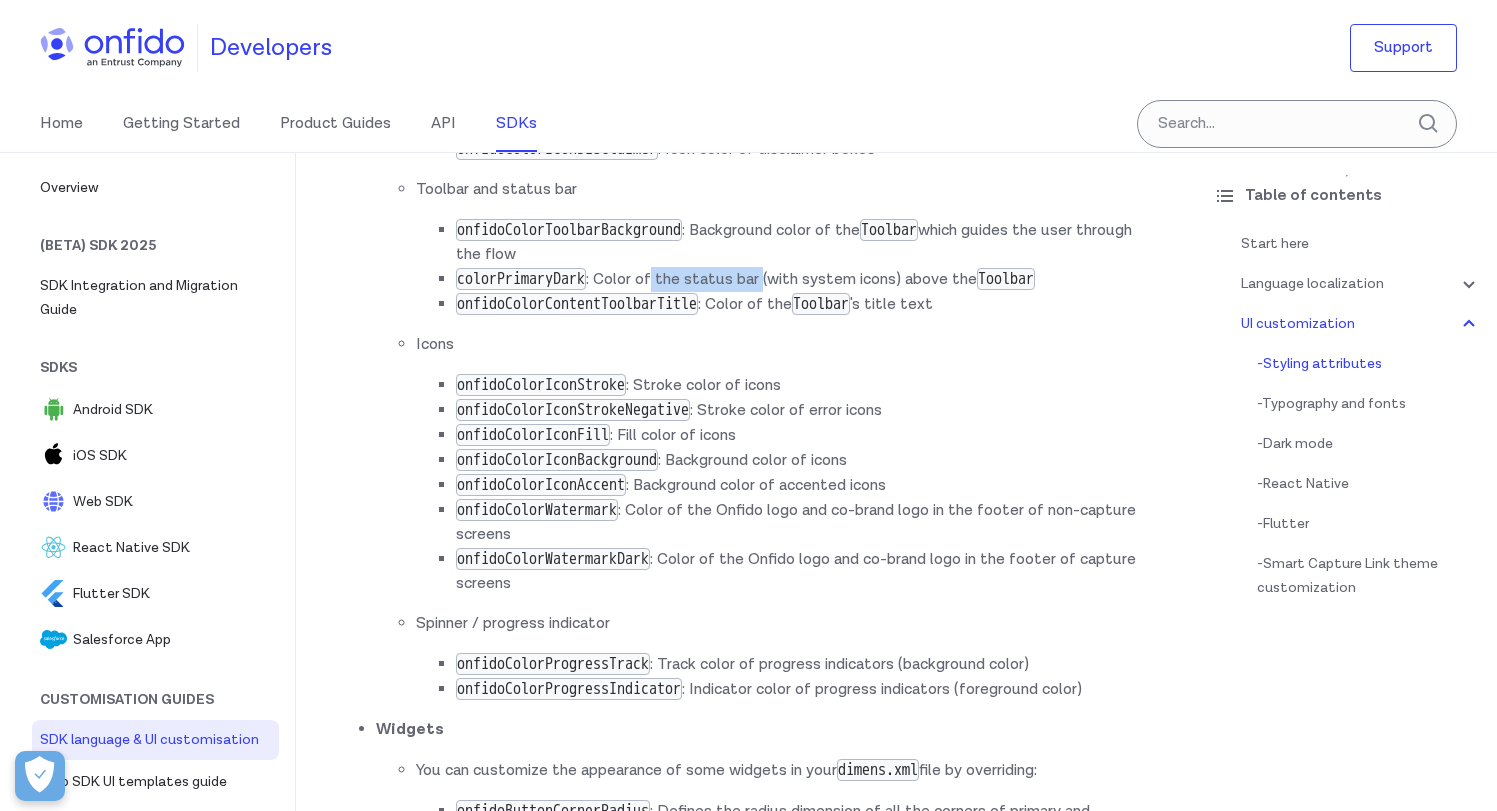 drag, startPoint x: 782, startPoint y: 432, endPoint x: 676, endPoint y: 430, distance: 106.01887 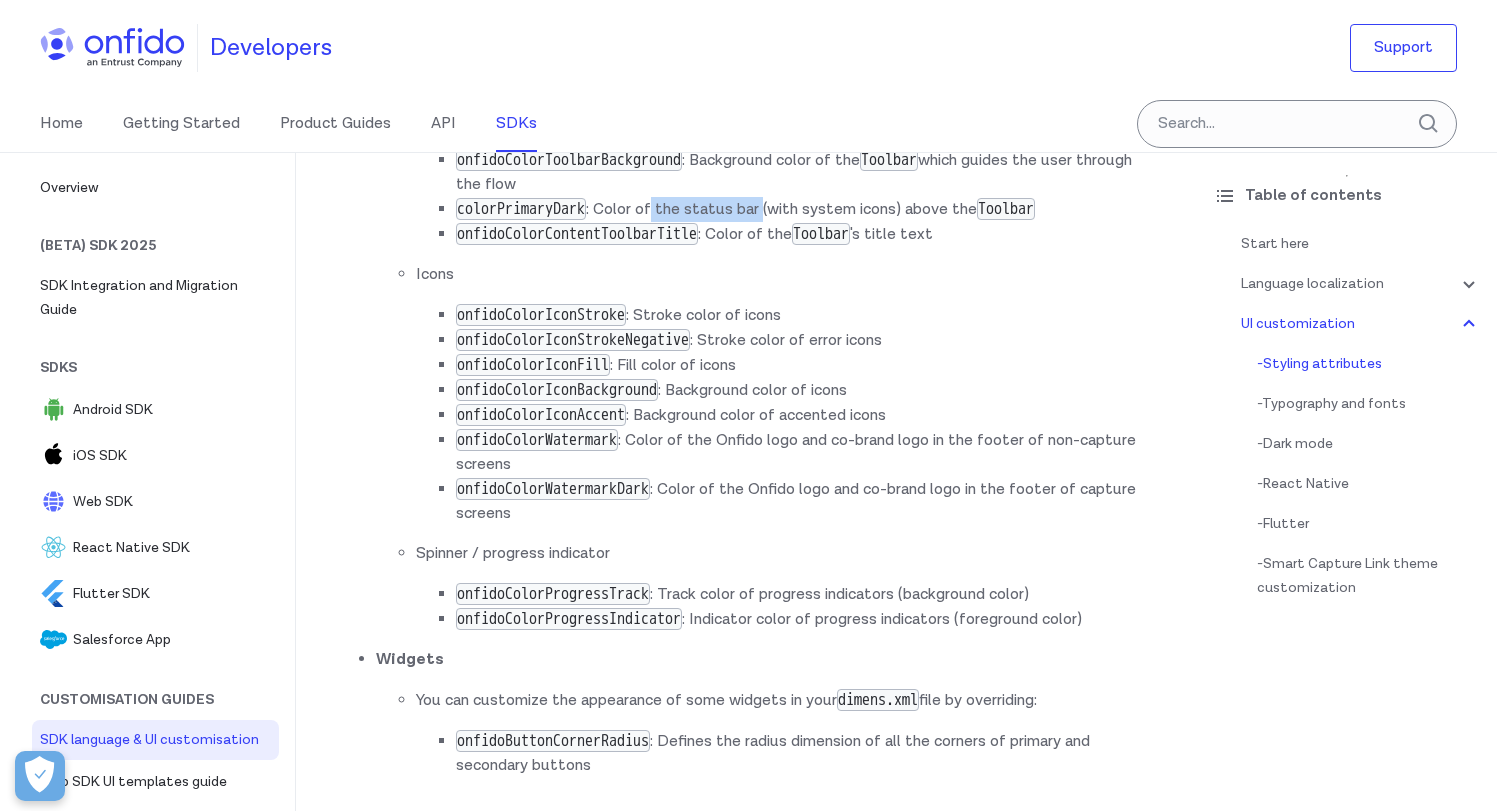 scroll, scrollTop: 6788, scrollLeft: 0, axis: vertical 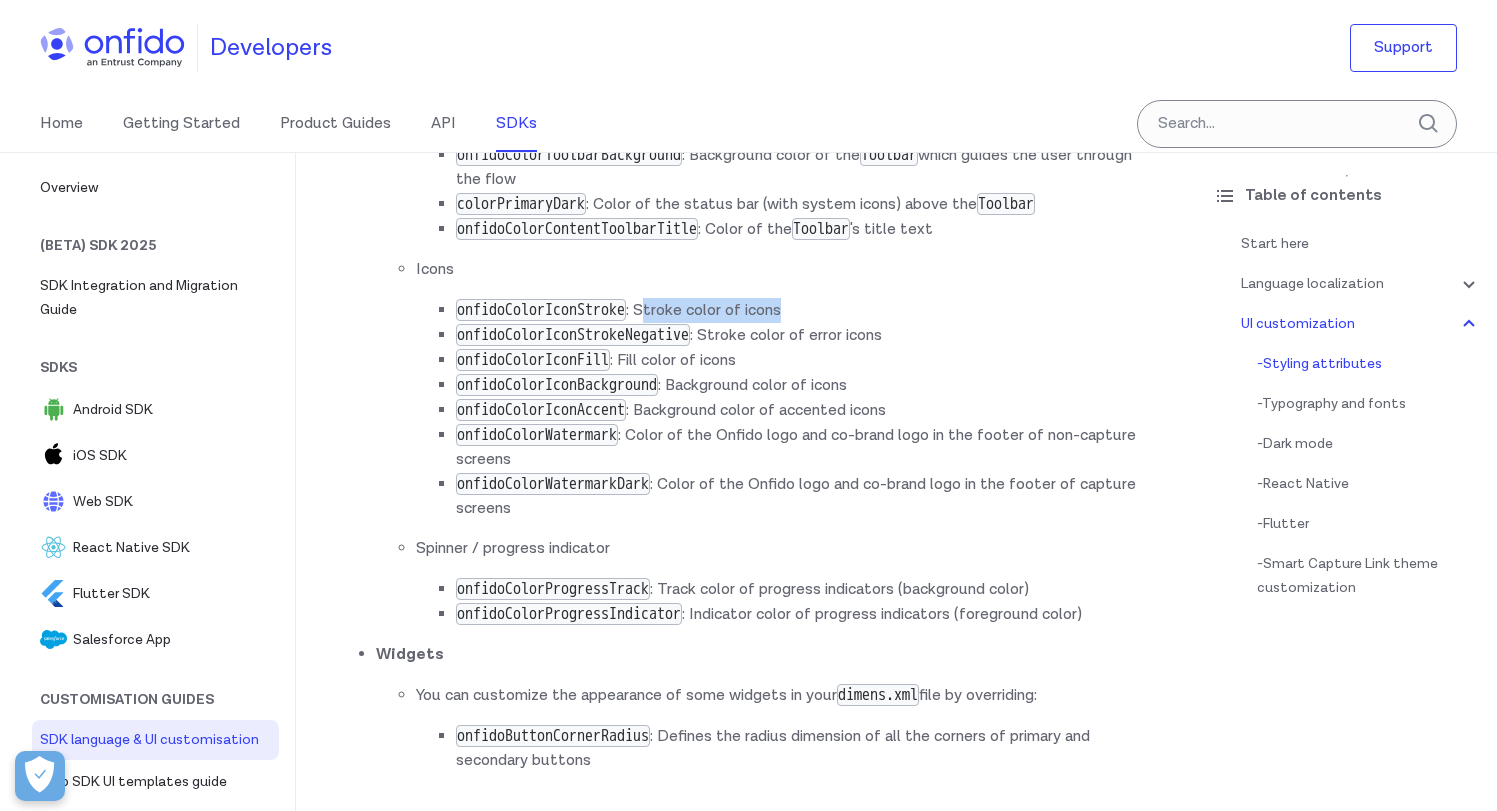 drag, startPoint x: 674, startPoint y: 458, endPoint x: 840, endPoint y: 458, distance: 166 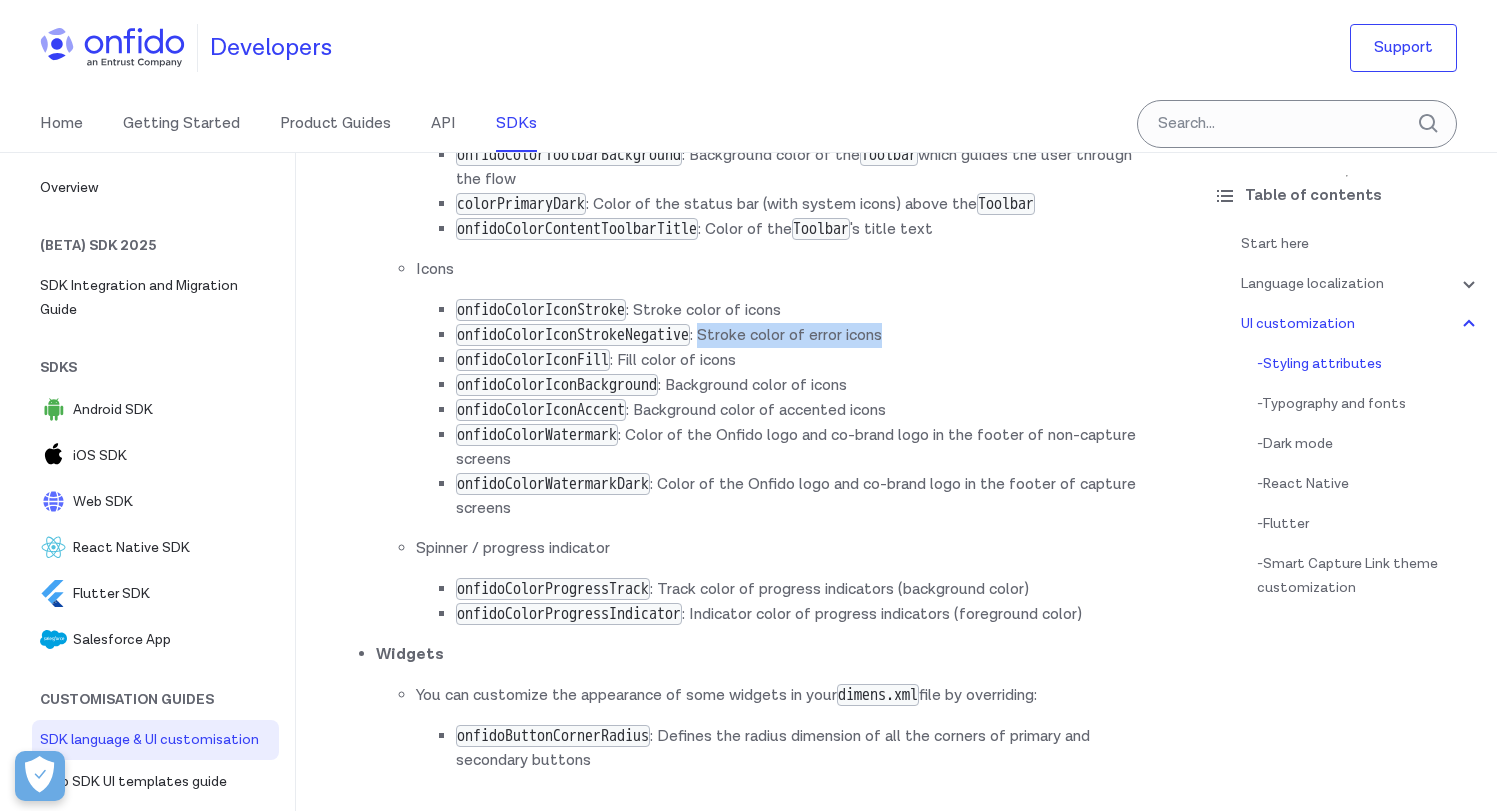 drag, startPoint x: 749, startPoint y: 484, endPoint x: 948, endPoint y: 484, distance: 199 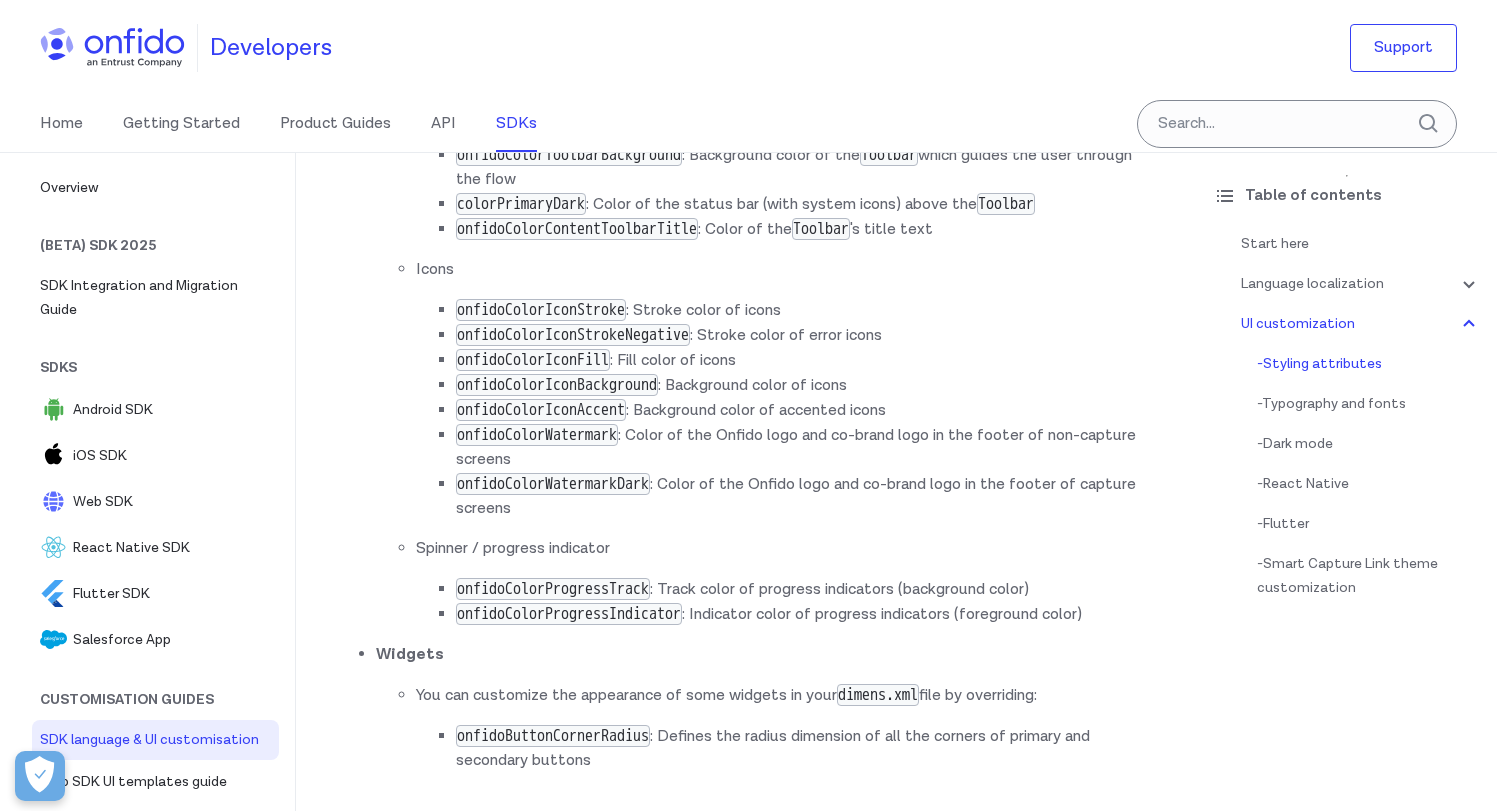 click on "onfidoColorIconStroke : Stroke color of icons" at bounding box center [806, 310] 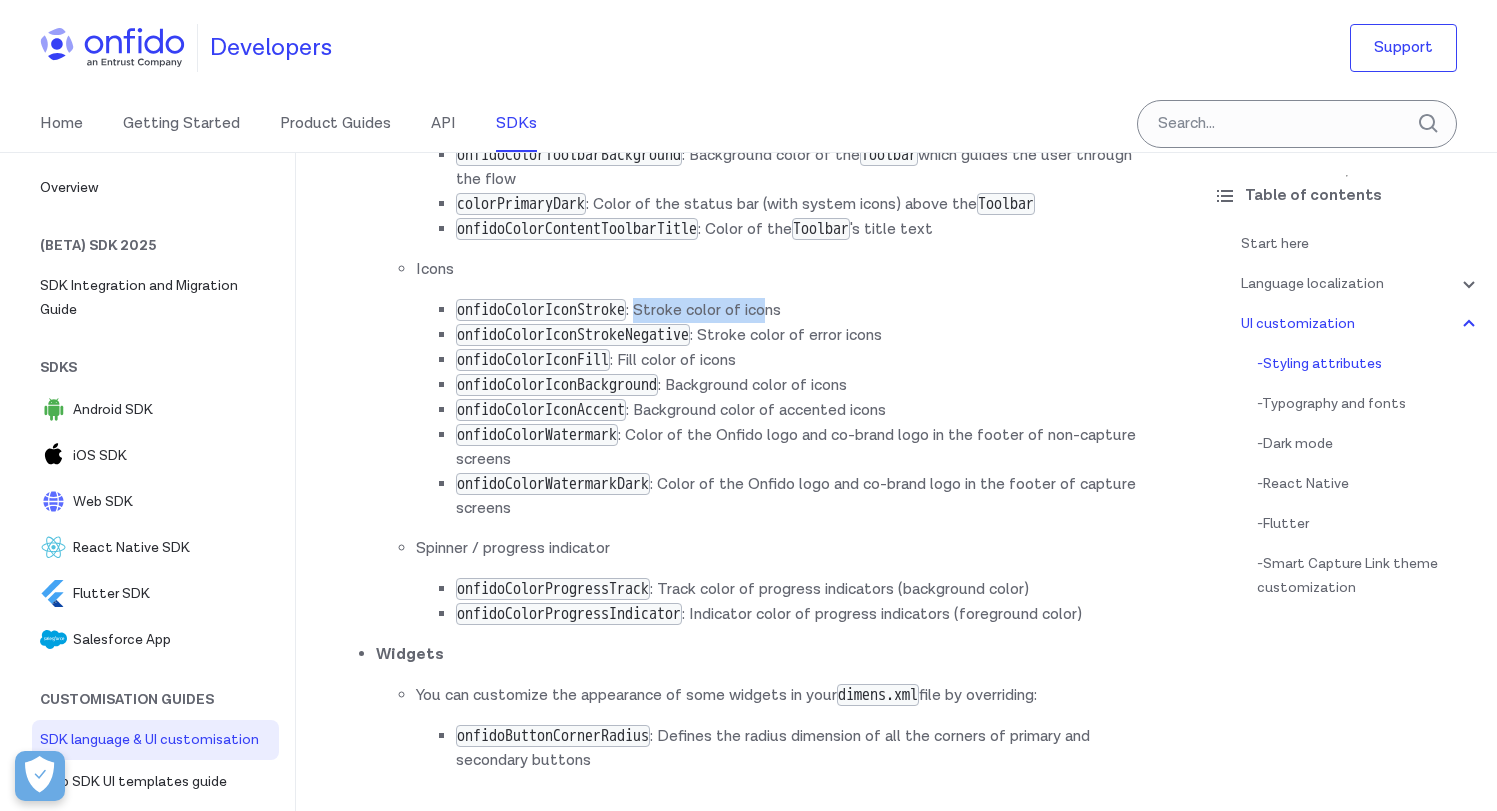drag, startPoint x: 669, startPoint y: 463, endPoint x: 795, endPoint y: 463, distance: 126 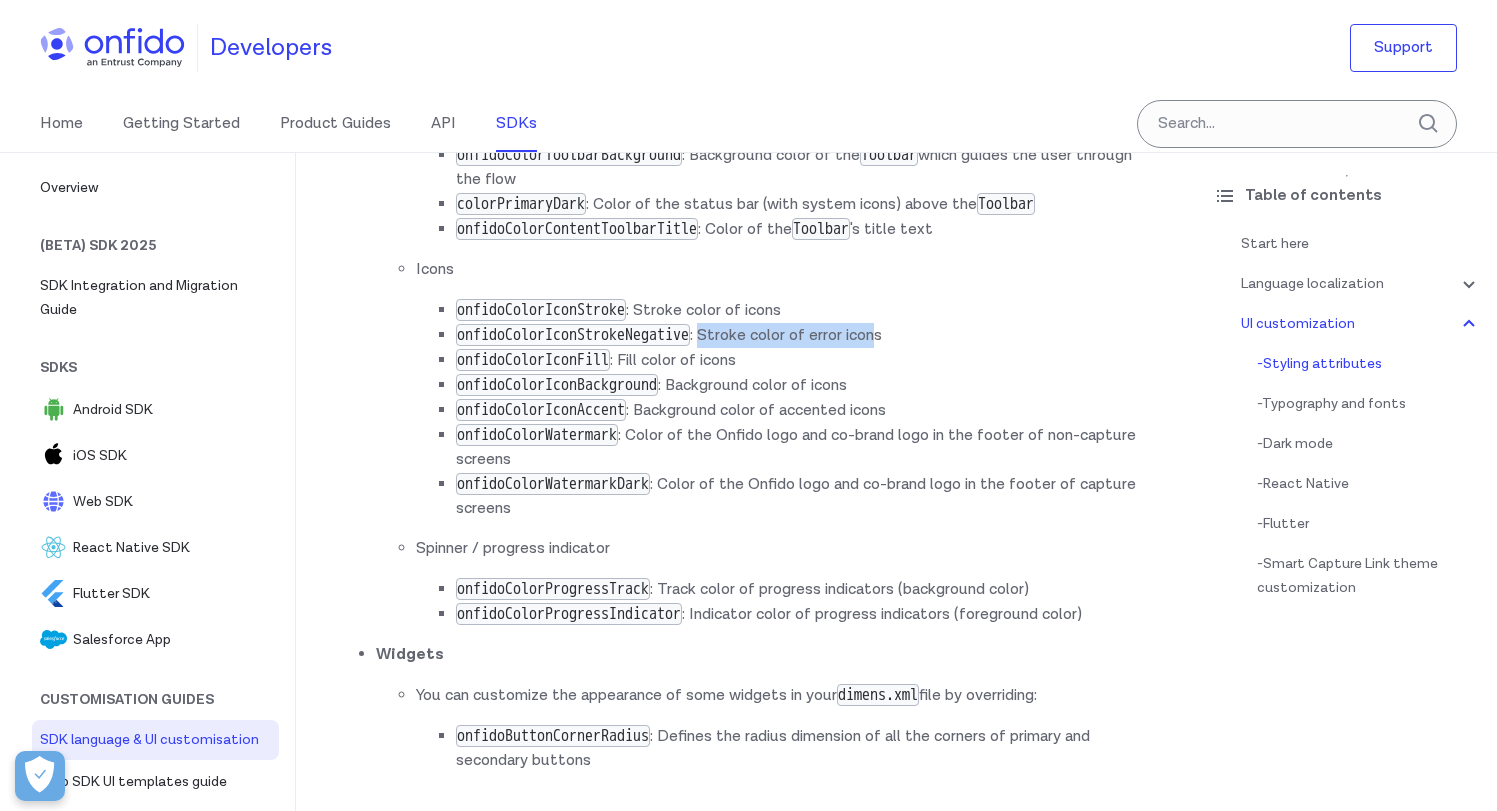 drag, startPoint x: 745, startPoint y: 489, endPoint x: 916, endPoint y: 488, distance: 171.00293 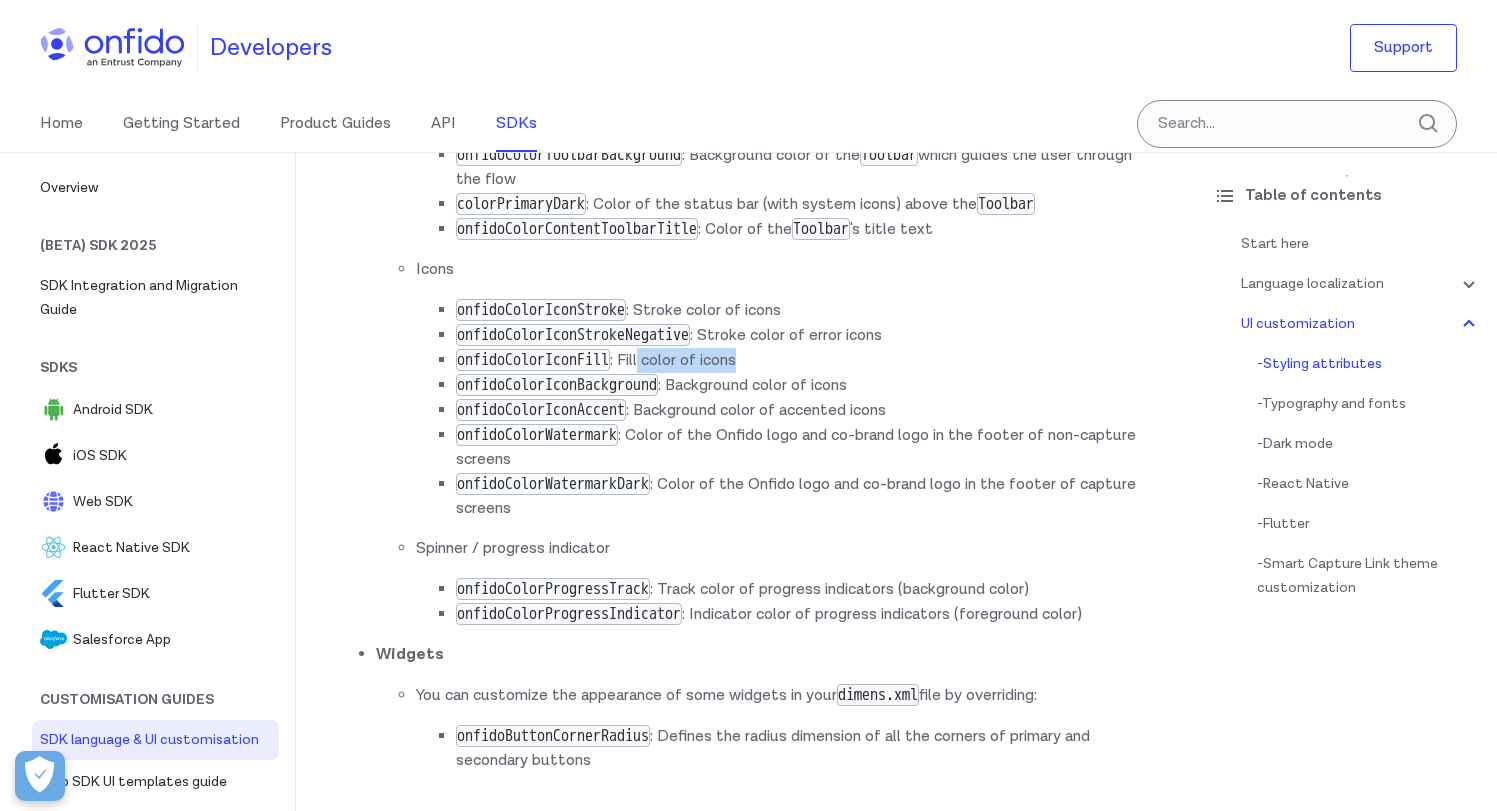 drag, startPoint x: 669, startPoint y: 509, endPoint x: 808, endPoint y: 509, distance: 139 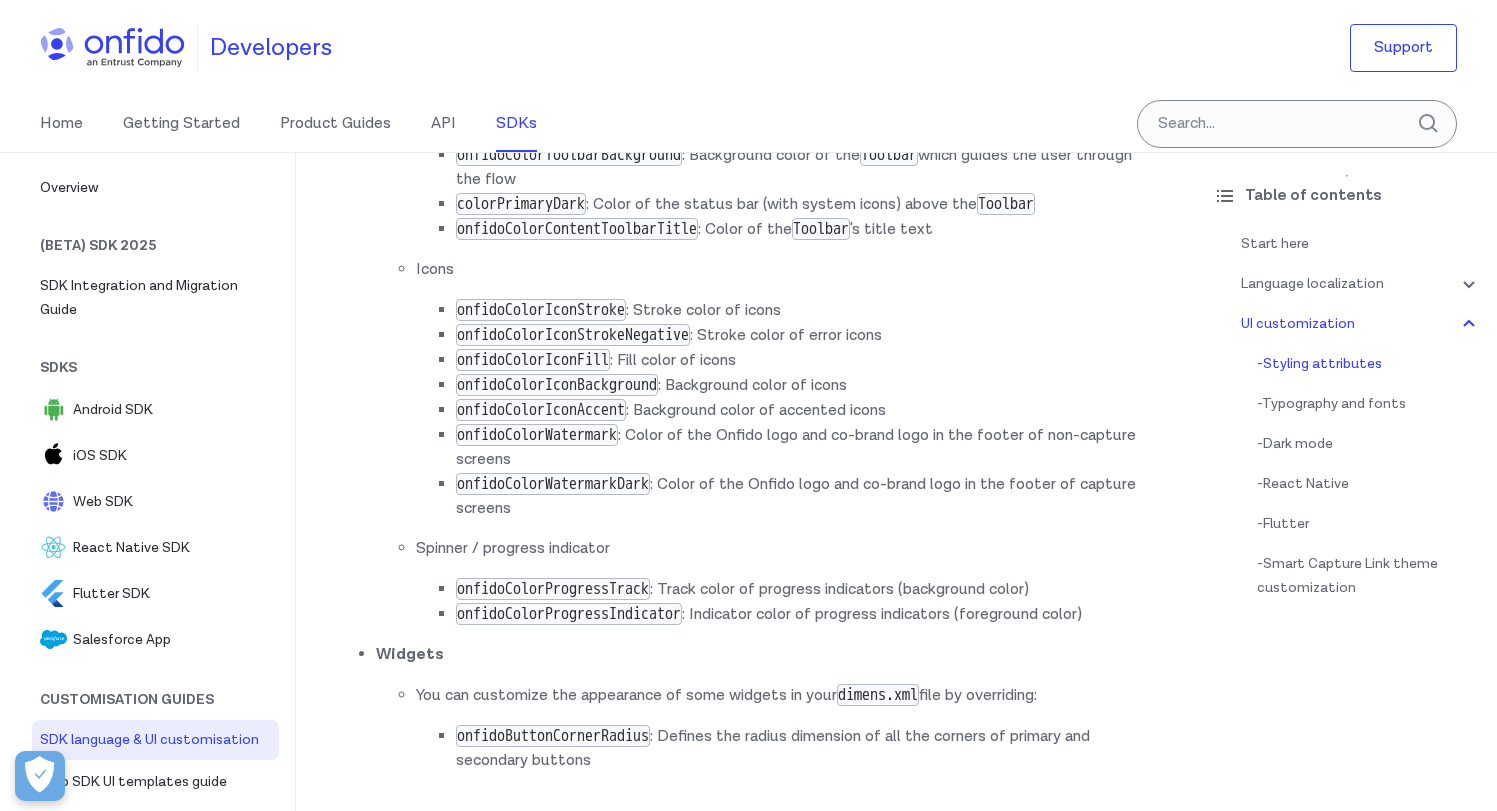 drag, startPoint x: 711, startPoint y: 534, endPoint x: 922, endPoint y: 535, distance: 211.00237 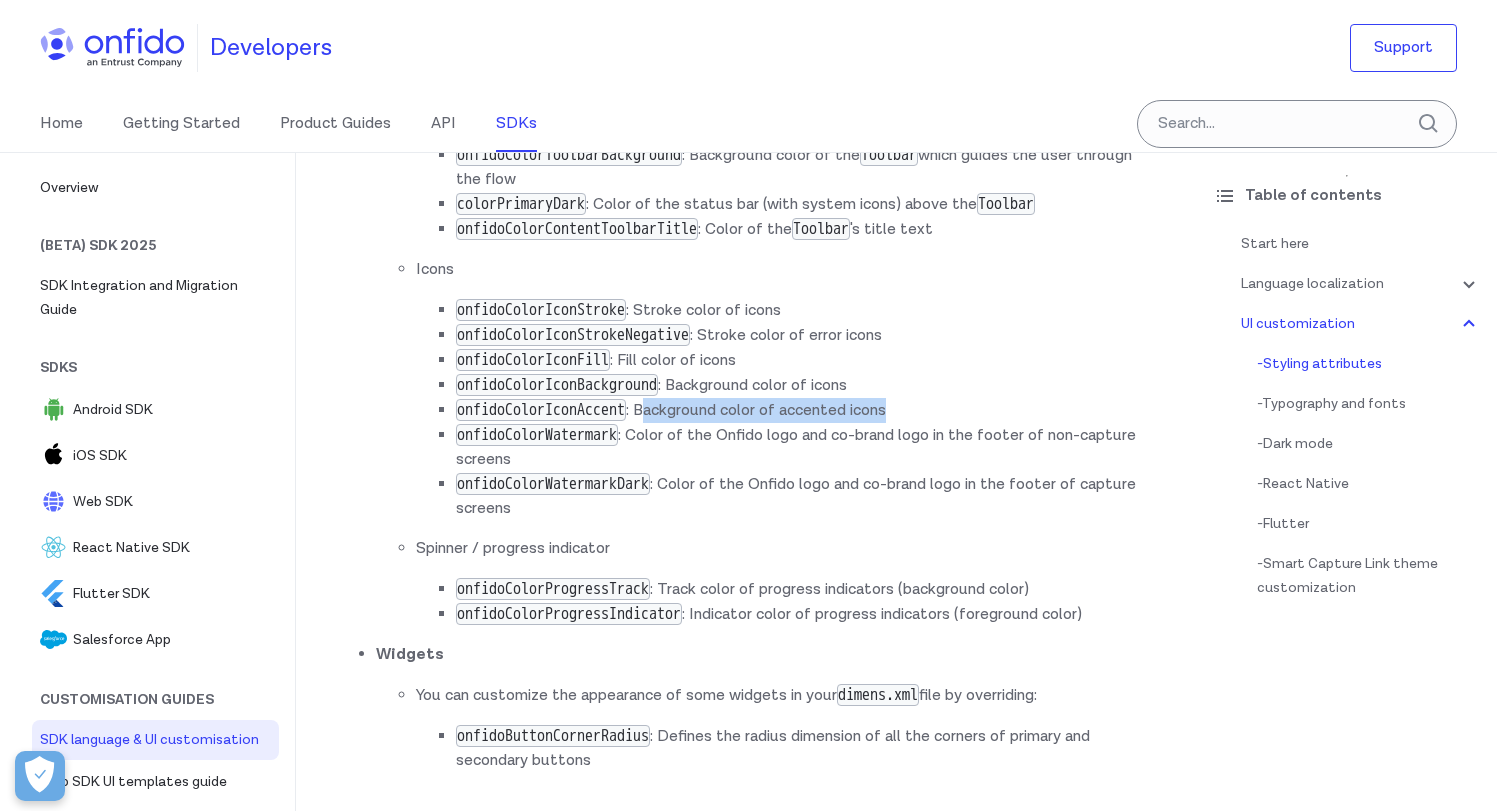 drag, startPoint x: 673, startPoint y: 562, endPoint x: 938, endPoint y: 563, distance: 265.0019 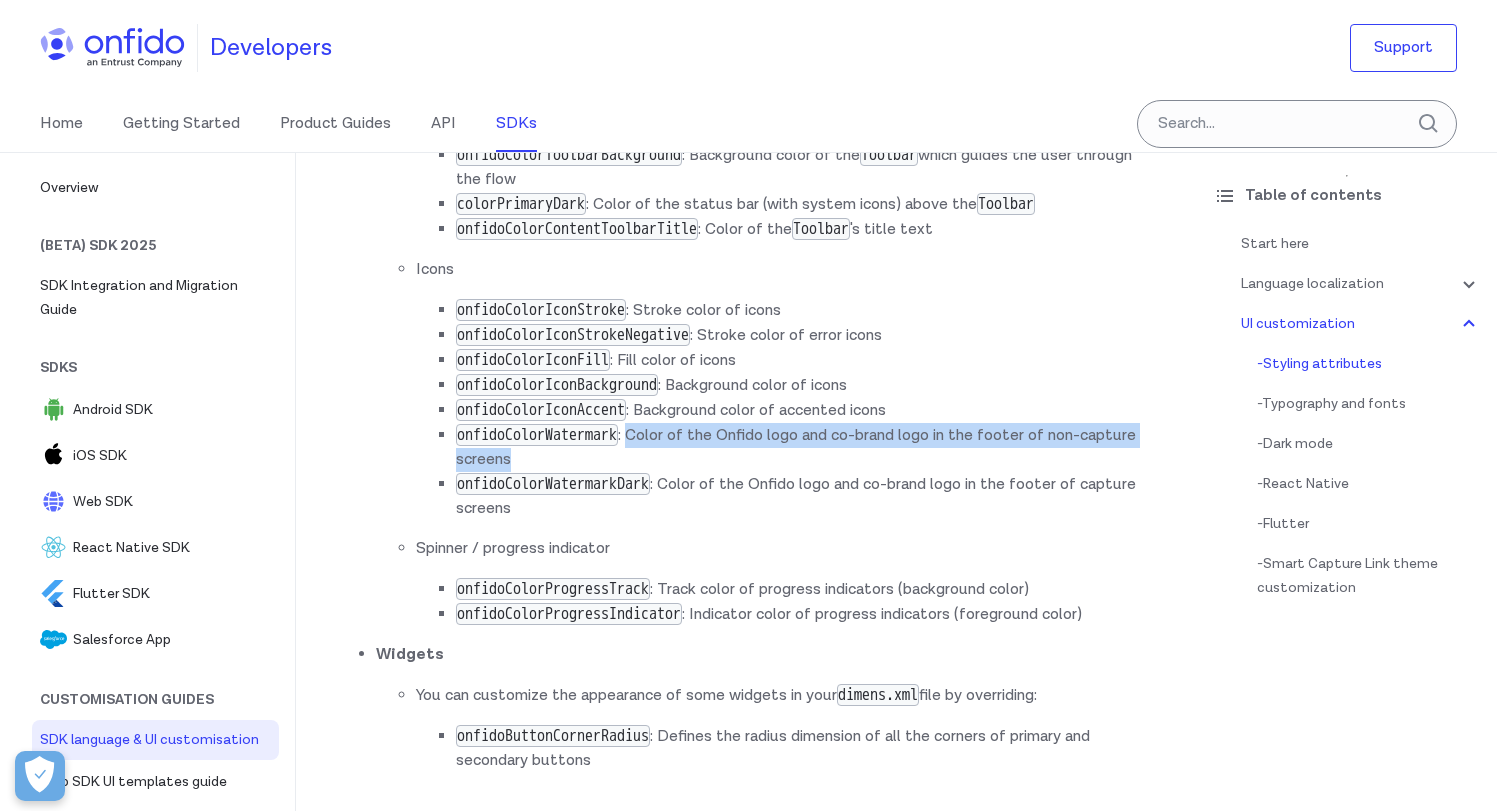 drag, startPoint x: 660, startPoint y: 587, endPoint x: 716, endPoint y: 601, distance: 57.72348 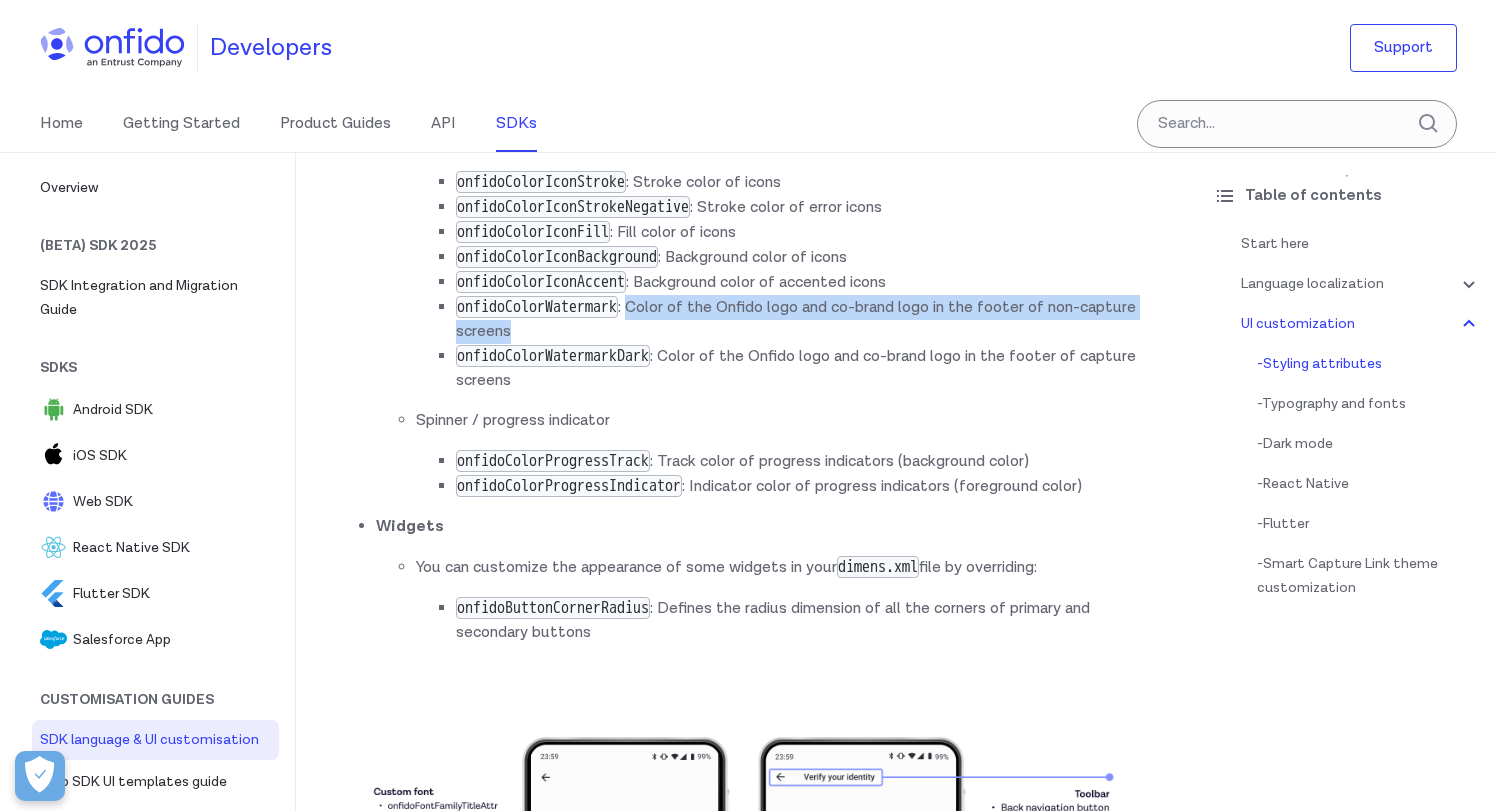 scroll, scrollTop: 6918, scrollLeft: 0, axis: vertical 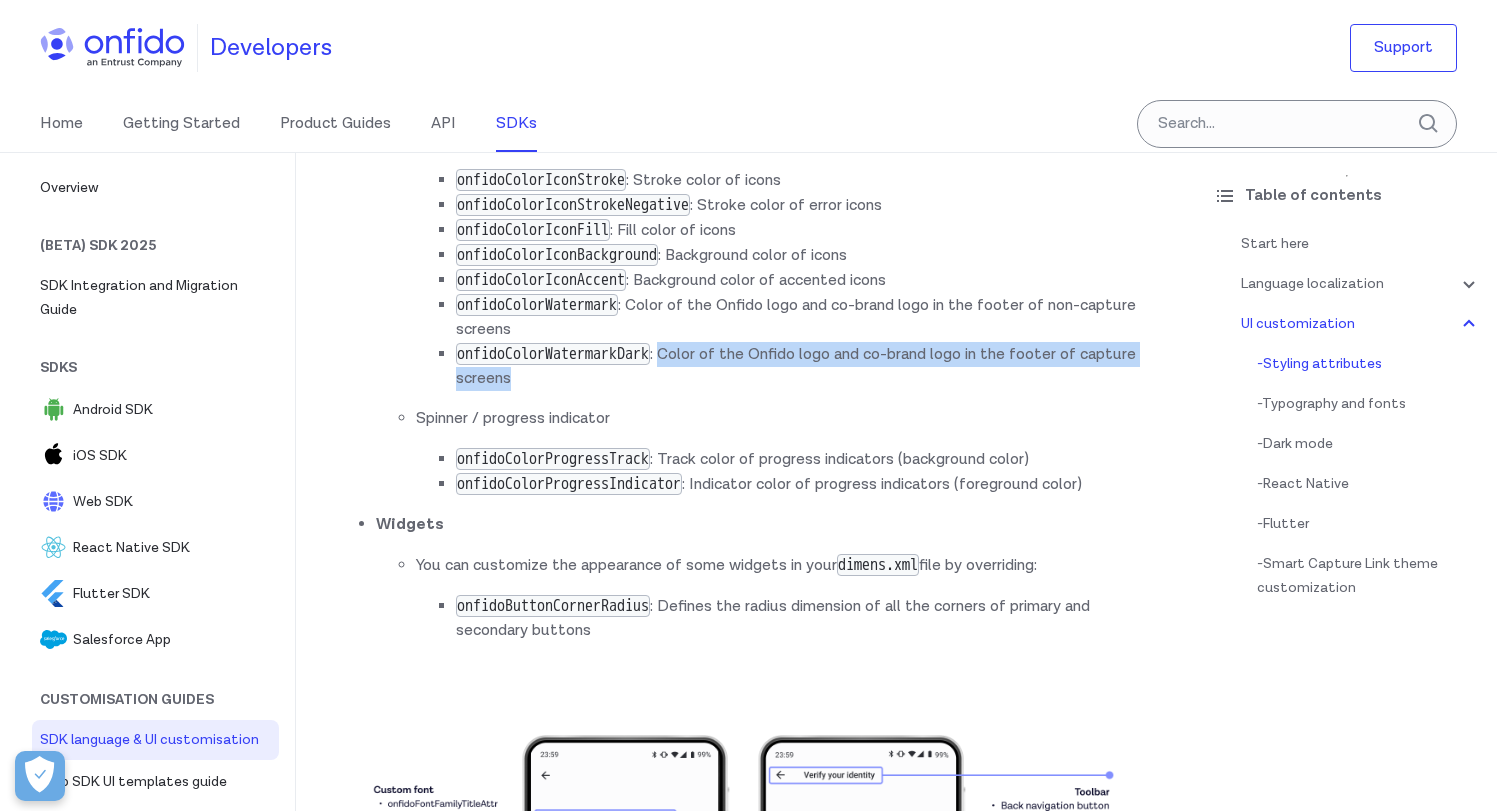 drag, startPoint x: 698, startPoint y: 504, endPoint x: 765, endPoint y: 532, distance: 72.615425 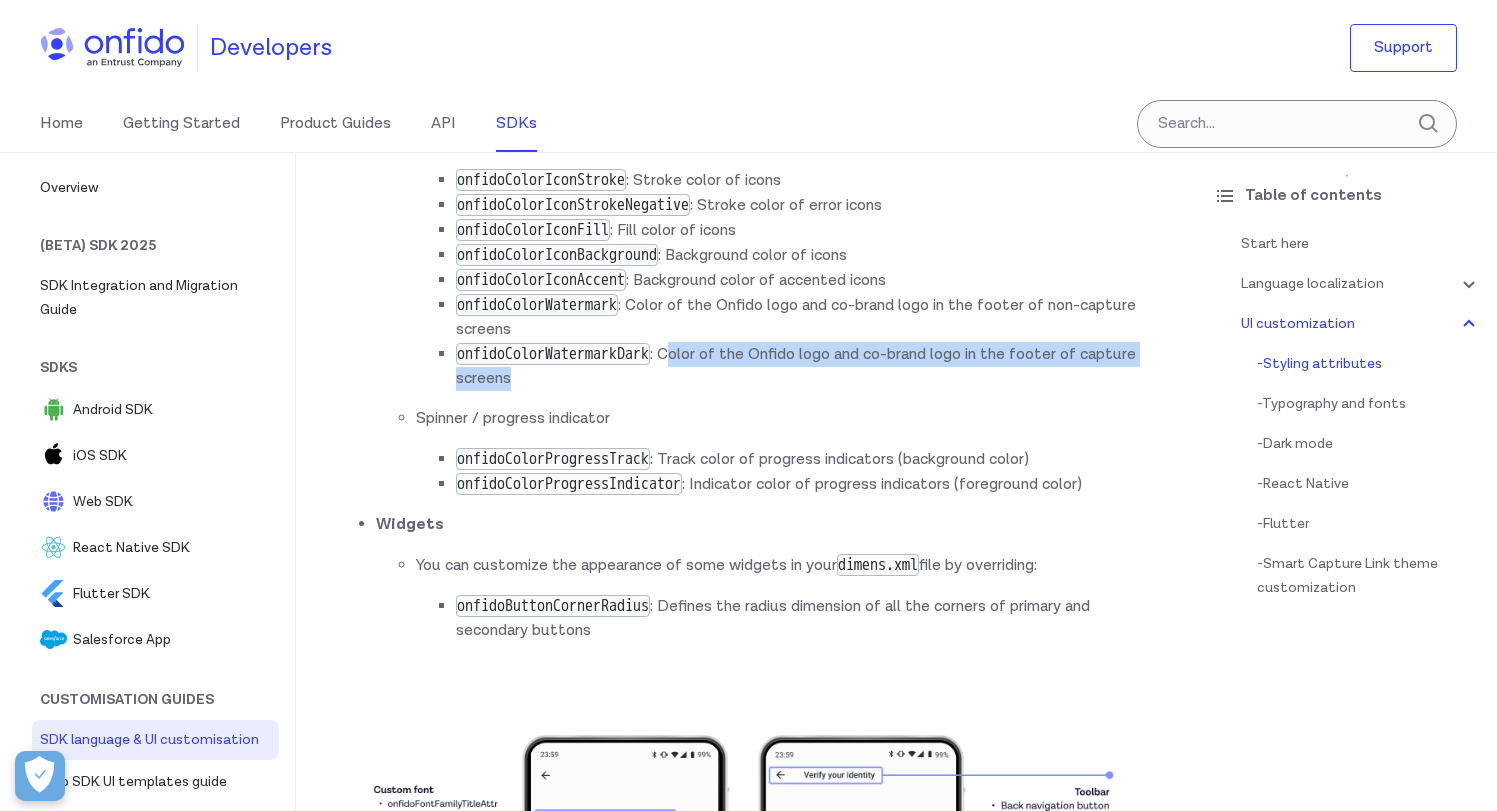 drag, startPoint x: 722, startPoint y: 504, endPoint x: 788, endPoint y: 537, distance: 73.790245 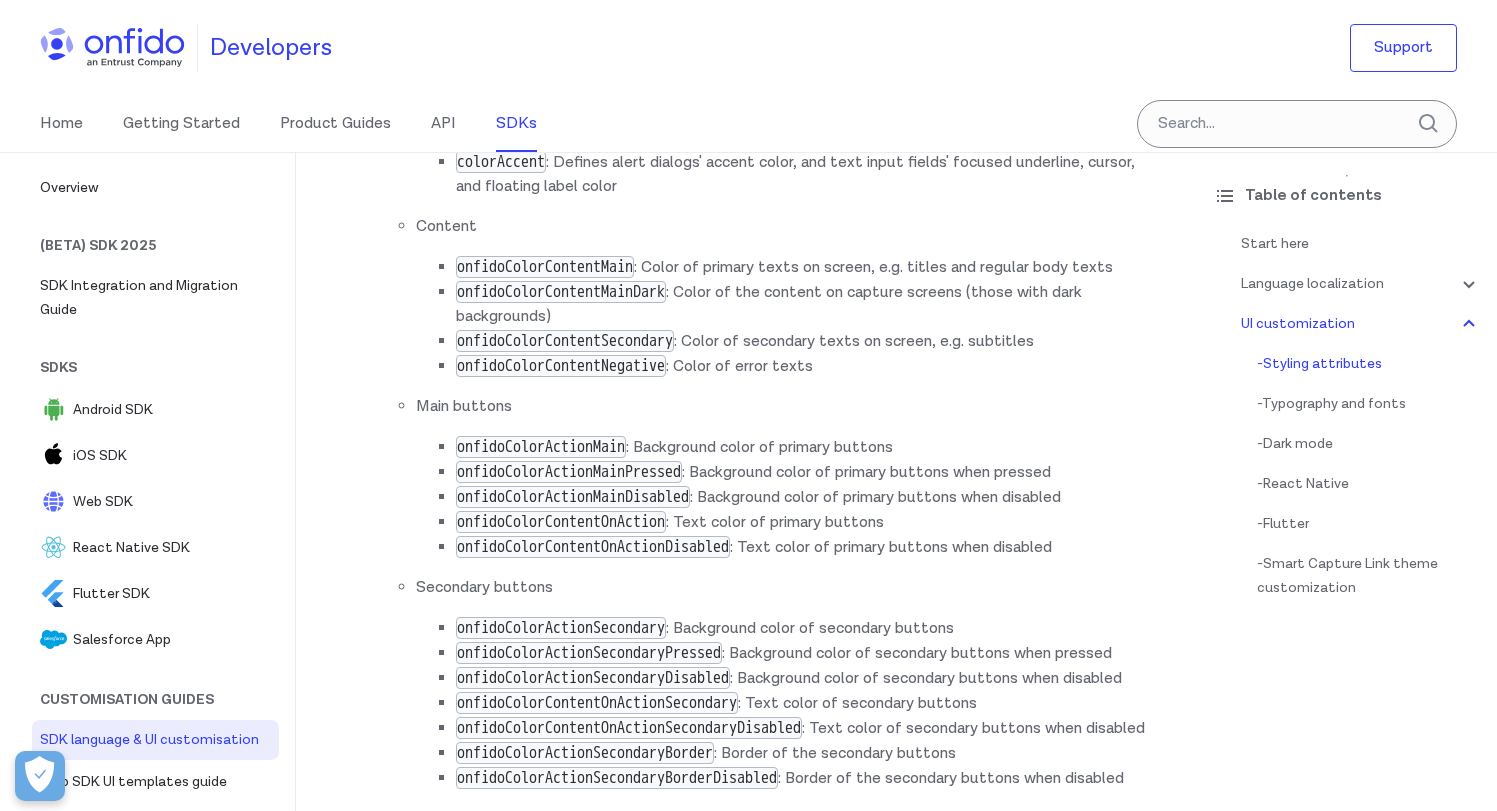 scroll, scrollTop: 5940, scrollLeft: 0, axis: vertical 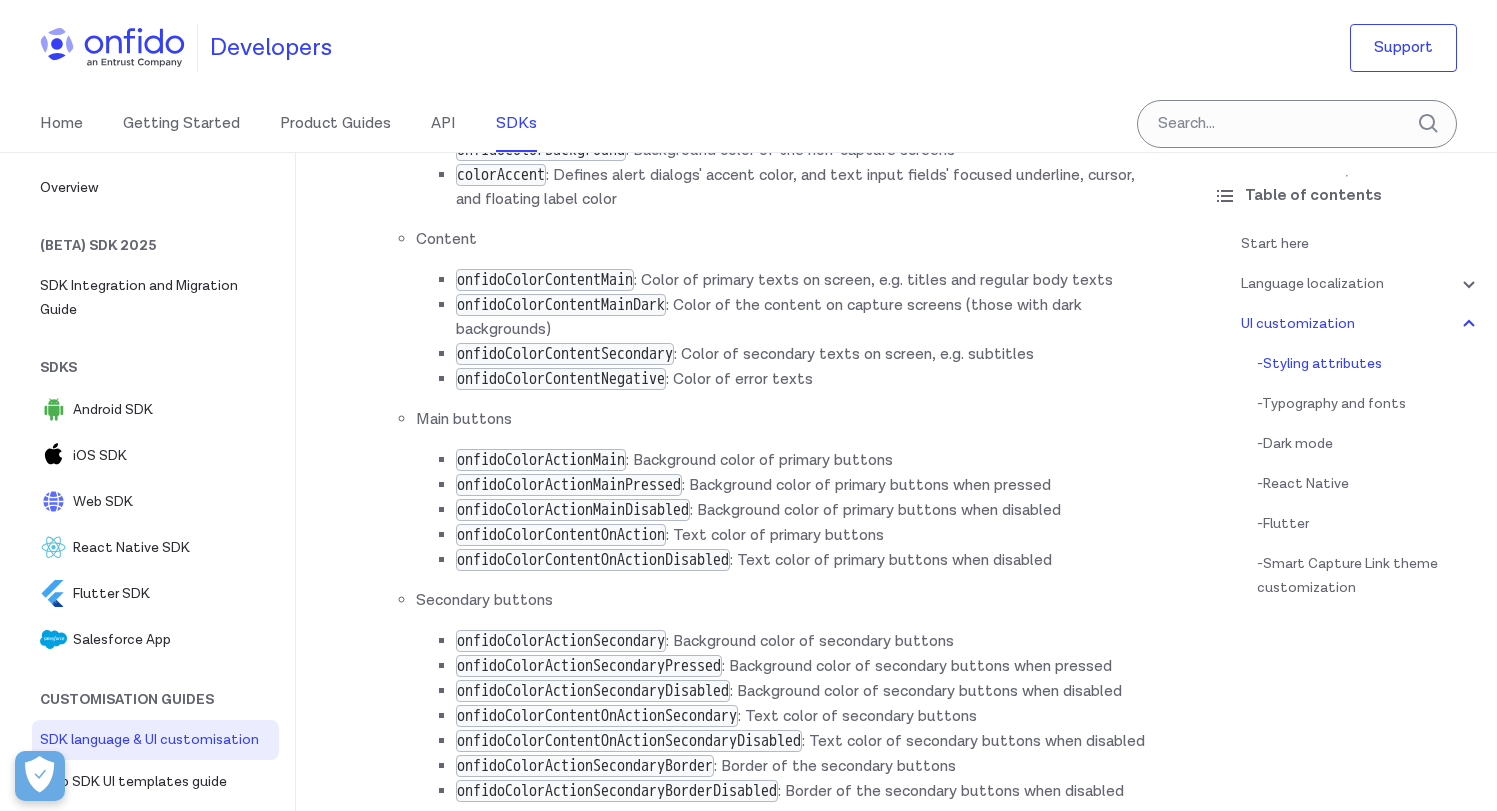 click on "onfidoColorContentNegative : Color of error texts" at bounding box center [806, 379] 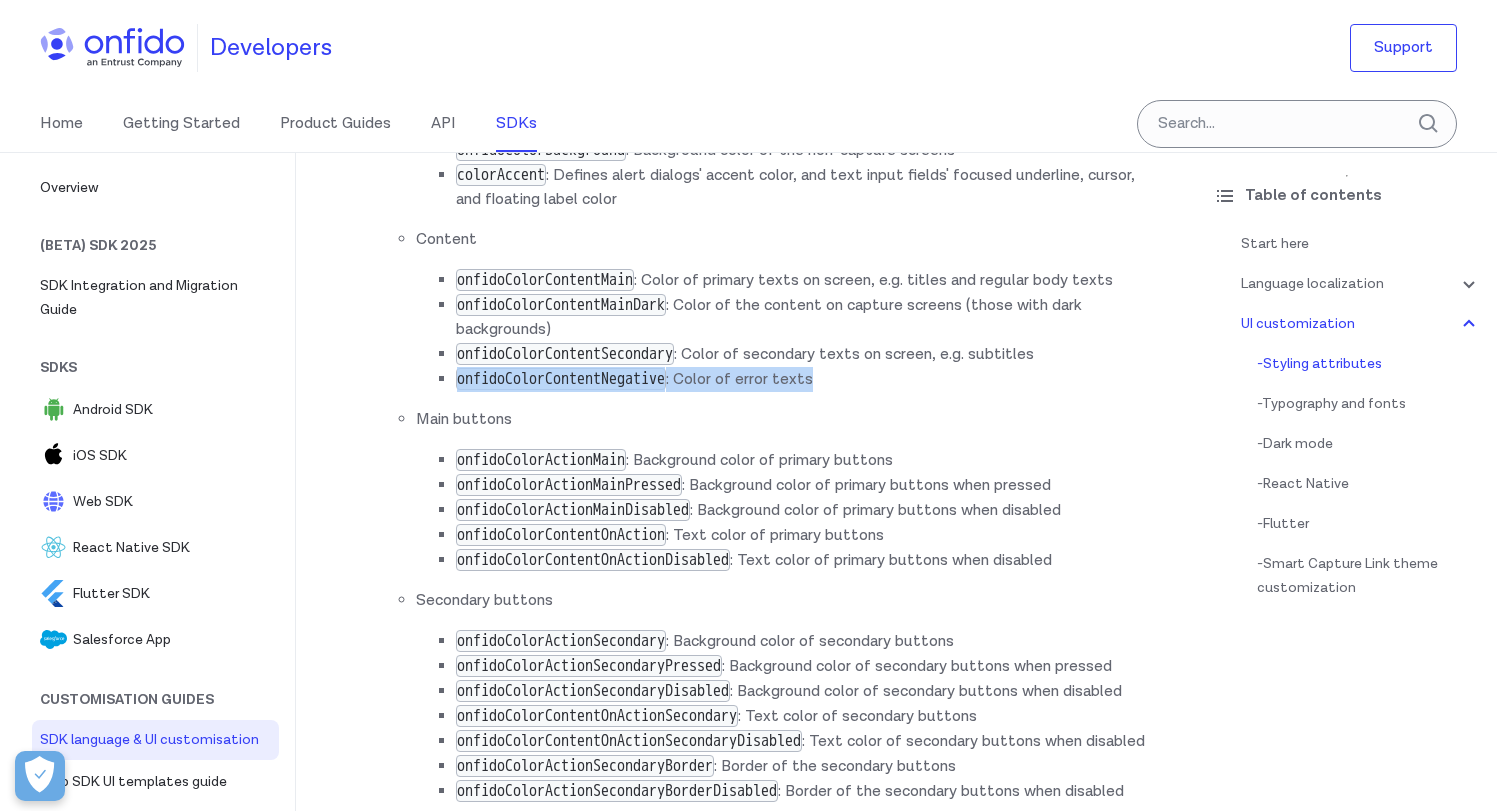drag, startPoint x: 861, startPoint y: 432, endPoint x: 452, endPoint y: 432, distance: 409 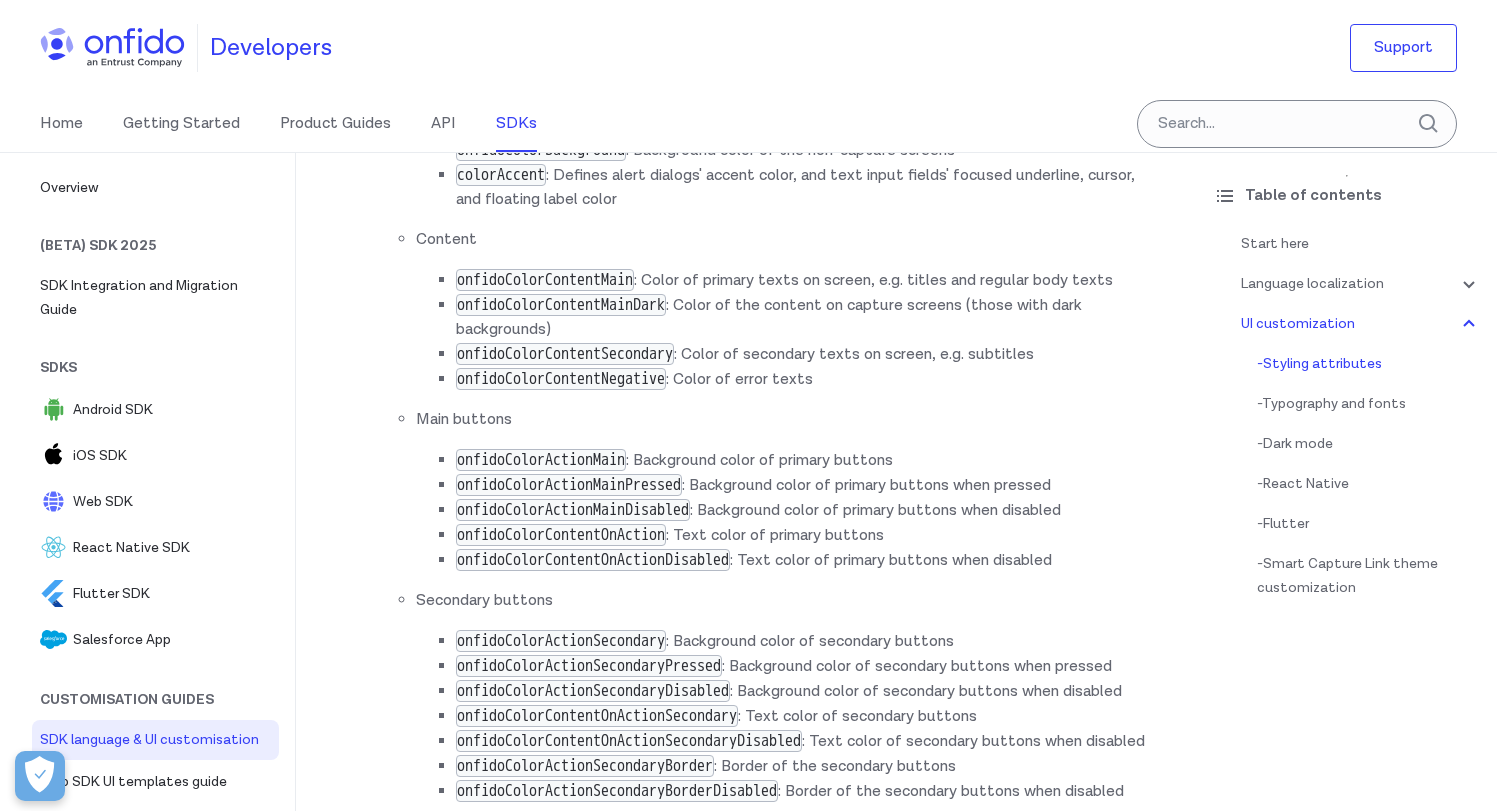 click on "General
onfidoColorBackground : Background color of the non-capture screens
colorAccent : Defines alert dialogs' accent color, and text input fields' focused underline, cursor, and floating label color
Content
onfidoColorContentMain : Color of primary texts on screen, e.g. titles and regular body texts
onfidoColorContentMainDark : Color of the content on capture screens (those with dark backgrounds)
onfidoColorContentSecondary : Color of secondary texts on screen, e.g. subtitles
onfidoColorContentNegative : Color of error texts
Main buttons
onfidoColorActionMain : Background color of primary buttons
onfidoColorActionMainPressed : Background color of primary buttons when pressed
onfidoColorActionMainDisabled : Background color of primary buttons when disabled
onfidoColorContentOnAction : Text color of primary buttons
onfidoColorContentOnActionDisabled : Text color of primary buttons when disabled
Secondary buttons
onfidoColorActionSecondary" at bounding box center [766, 786] 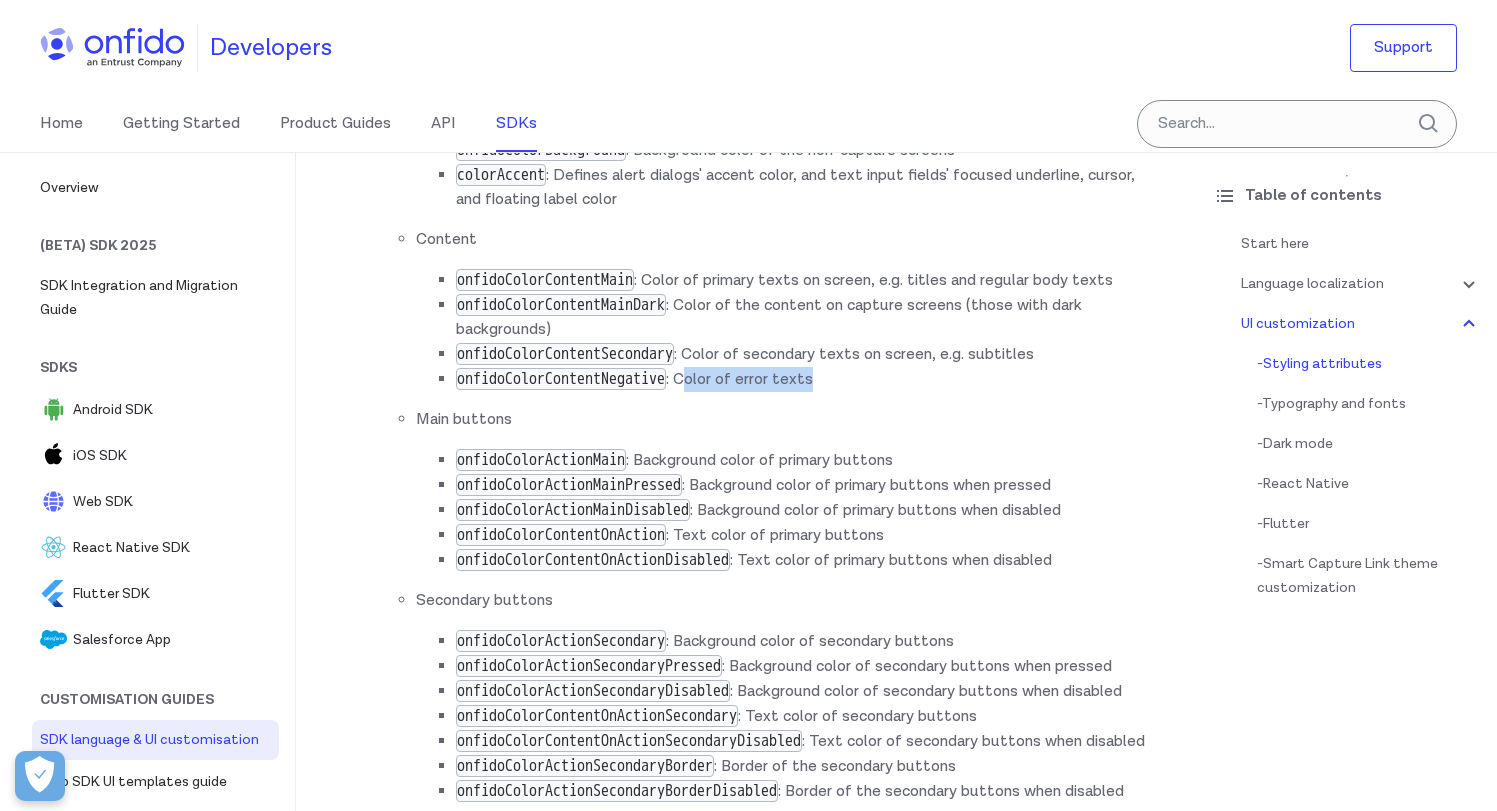 drag, startPoint x: 724, startPoint y: 434, endPoint x: 929, endPoint y: 448, distance: 205.4775 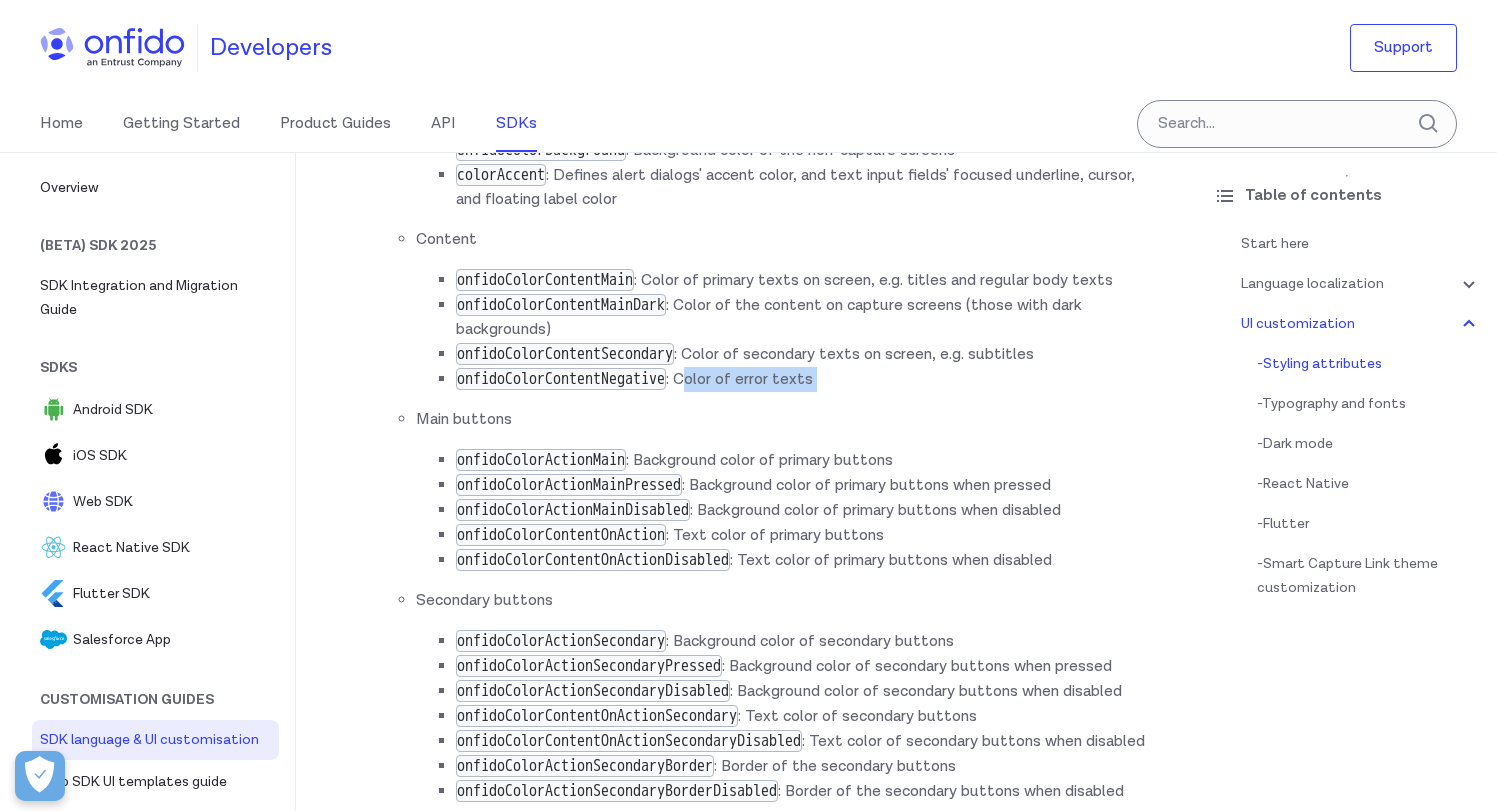 click on "General
onfidoColorBackground : Background color of the non-capture screens
colorAccent : Defines alert dialogs' accent color, and text input fields' focused underline, cursor, and floating label color
Content
onfidoColorContentMain : Color of primary texts on screen, e.g. titles and regular body texts
onfidoColorContentMainDark : Color of the content on capture screens (those with dark backgrounds)
onfidoColorContentSecondary : Color of secondary texts on screen, e.g. subtitles
onfidoColorContentNegative : Color of error texts
Main buttons
onfidoColorActionMain : Background color of primary buttons
onfidoColorActionMainPressed : Background color of primary buttons when pressed
onfidoColorActionMainDisabled : Background color of primary buttons when disabled
onfidoColorContentOnAction : Text color of primary buttons
onfidoColorContentOnActionDisabled : Text color of primary buttons when disabled
Secondary buttons
onfidoColorActionSecondary" at bounding box center [766, 786] 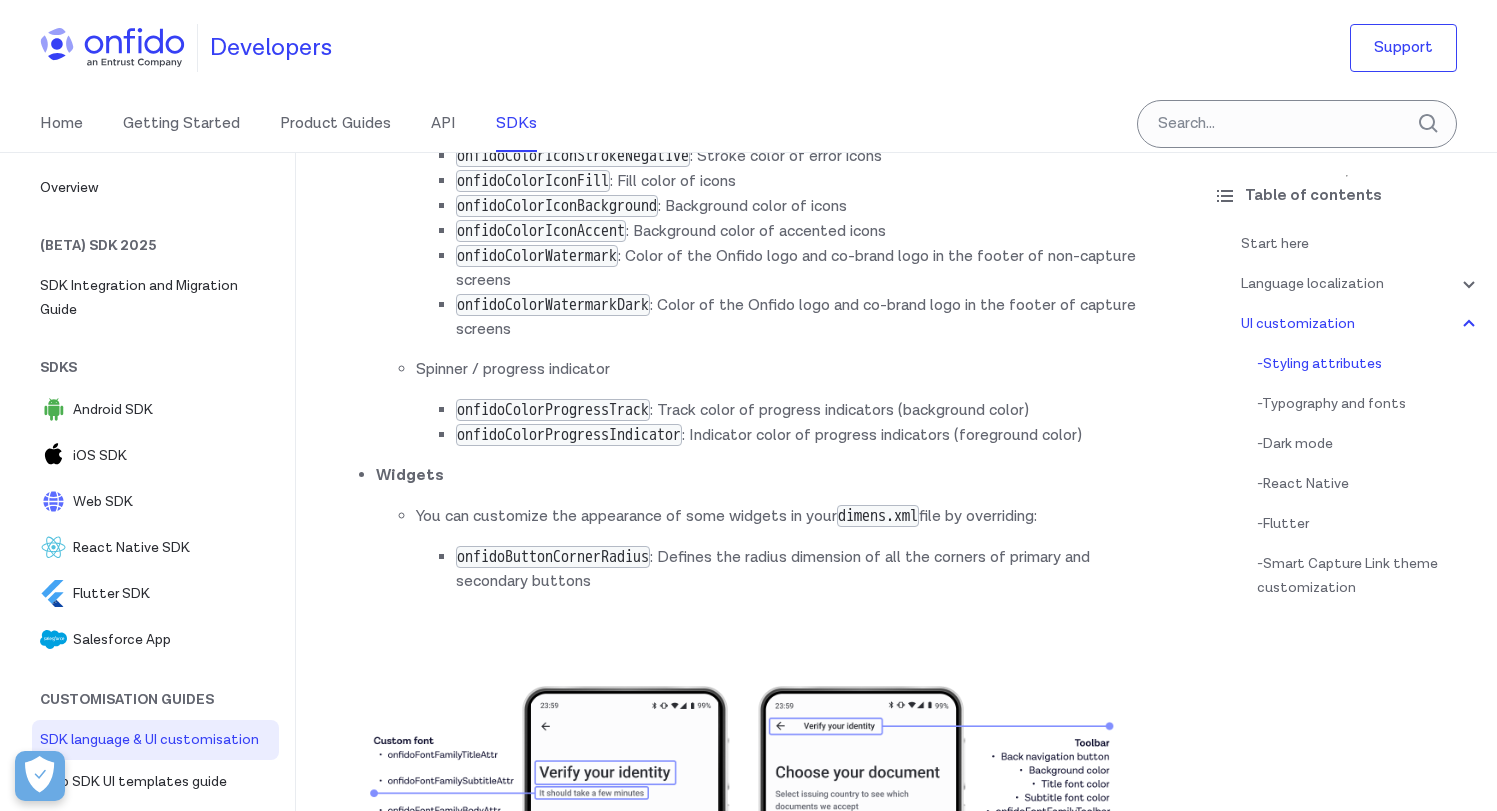 scroll, scrollTop: 6955, scrollLeft: 0, axis: vertical 